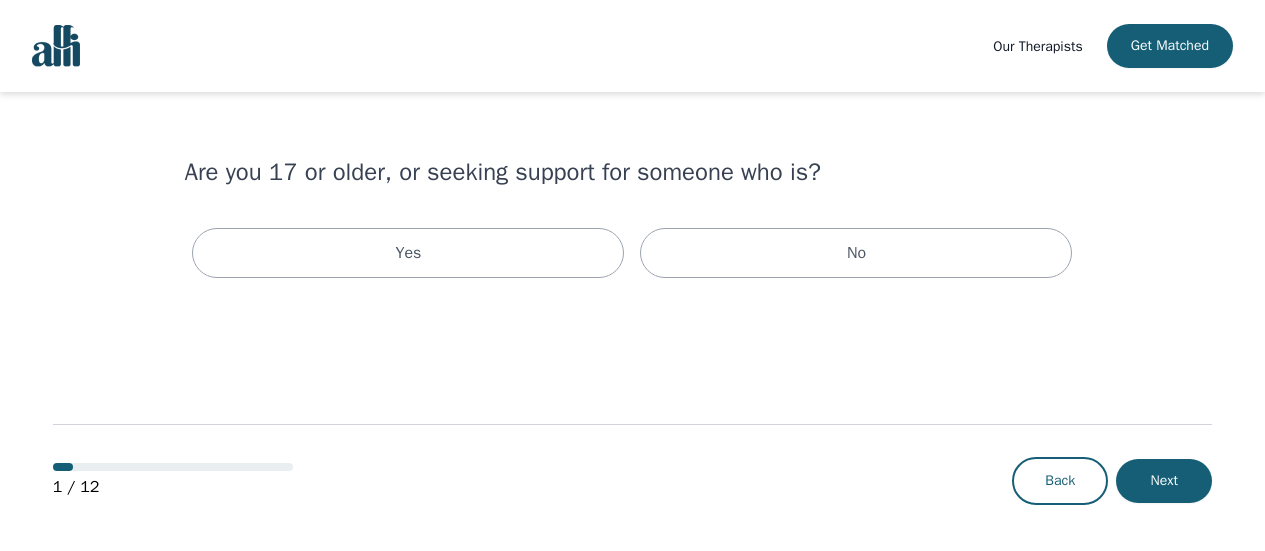 scroll, scrollTop: 0, scrollLeft: 0, axis: both 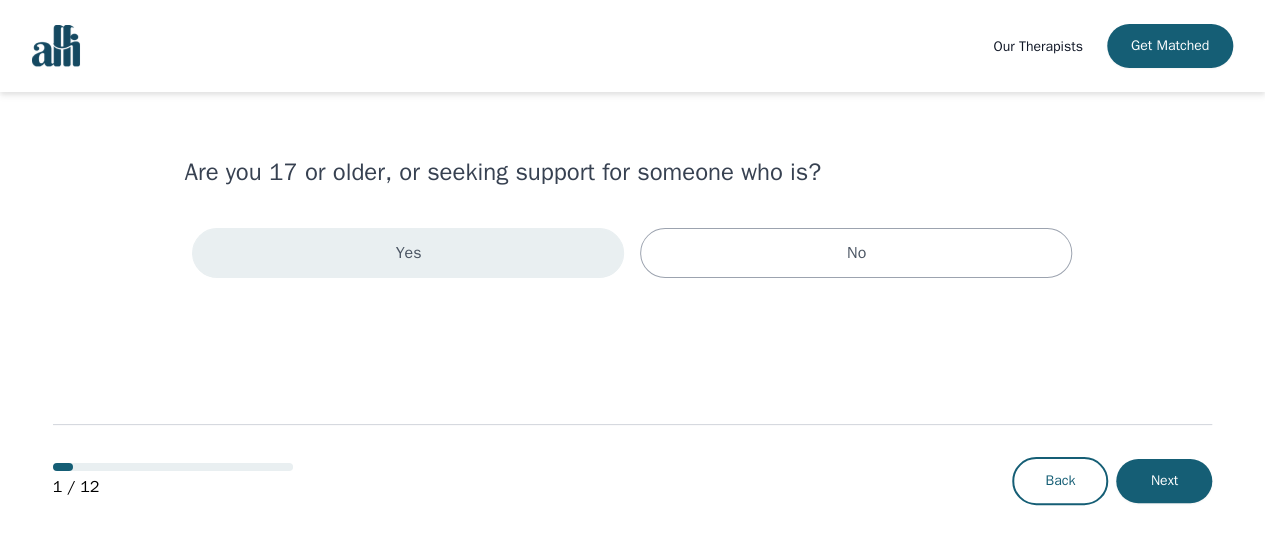 click on "Yes" at bounding box center [408, 253] 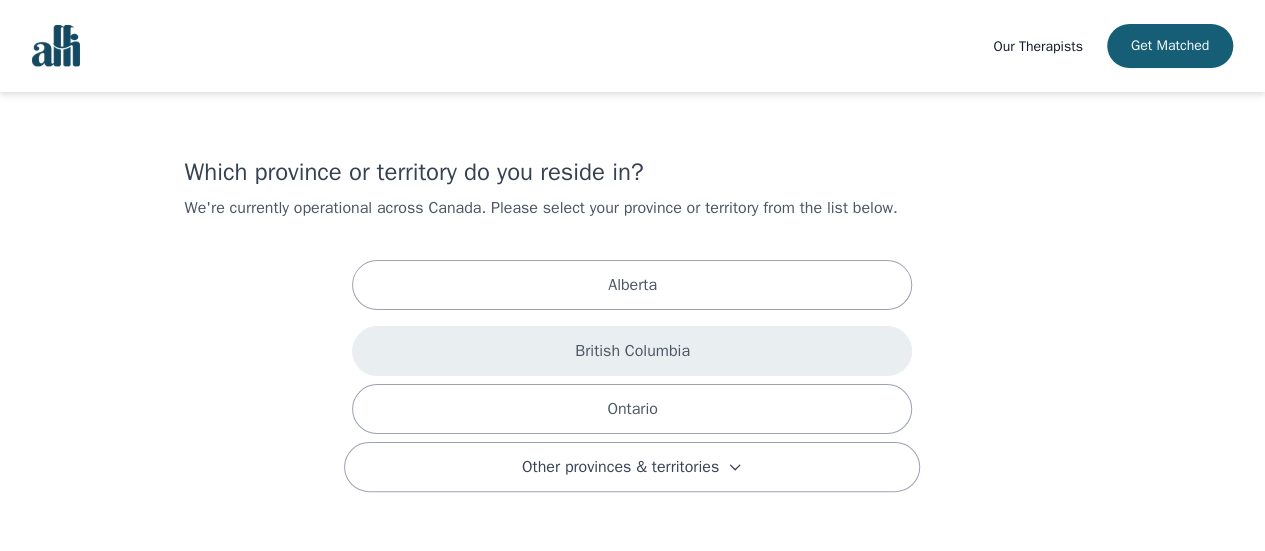 click on "British Columbia" at bounding box center (632, 351) 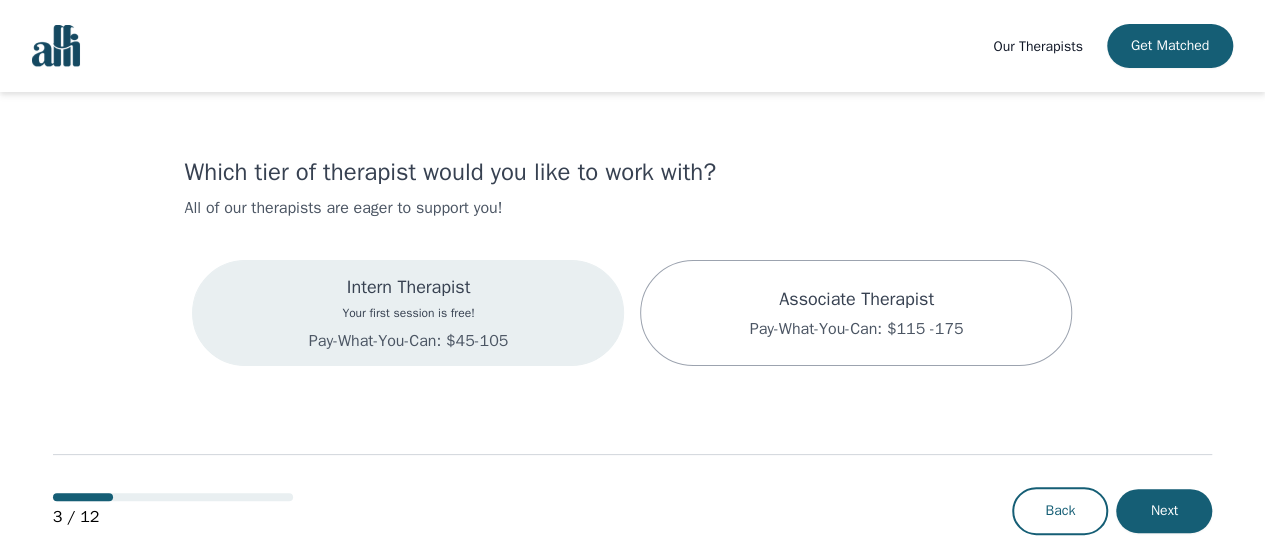 click on "Intern Therapist Your first session is free! Pay-What-You-Can: $45-105" at bounding box center (408, 313) 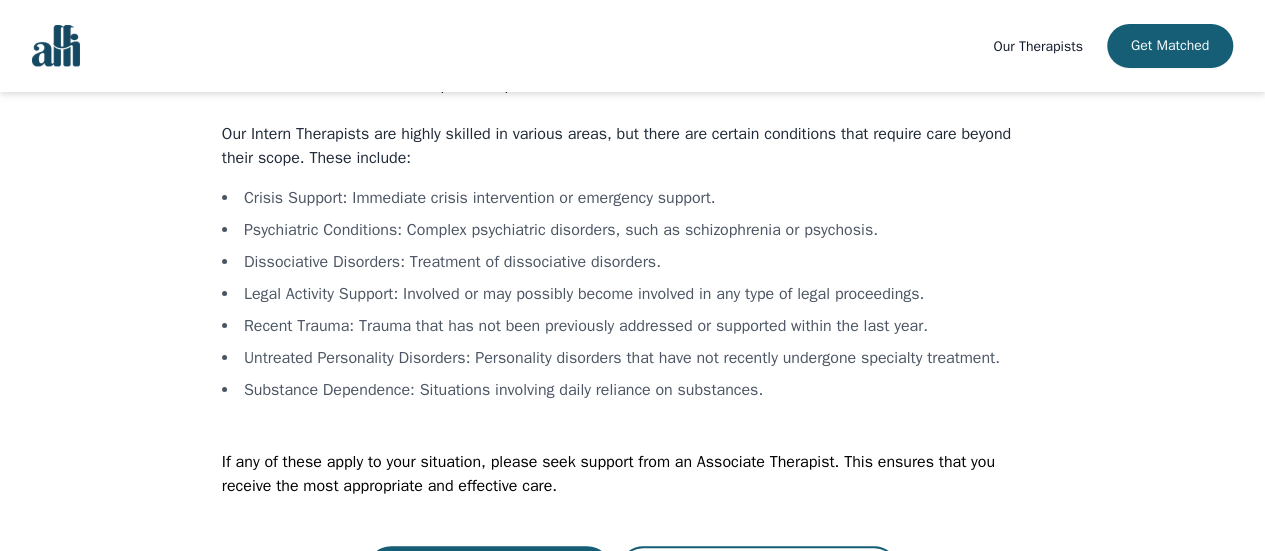 scroll, scrollTop: 136, scrollLeft: 0, axis: vertical 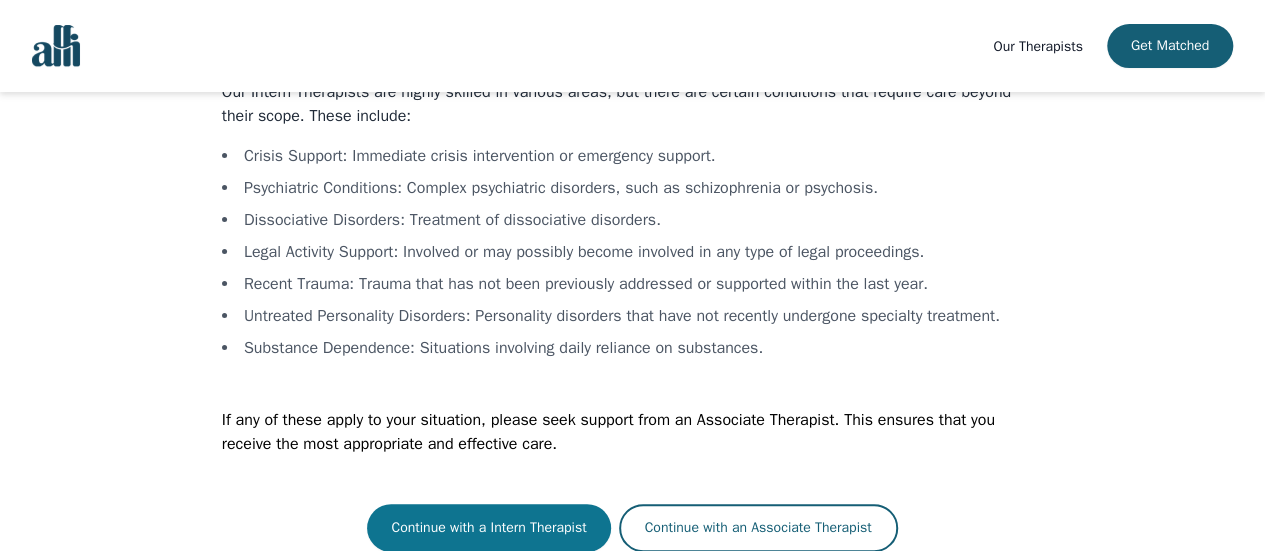 drag, startPoint x: 533, startPoint y: 518, endPoint x: 485, endPoint y: 527, distance: 48.83646 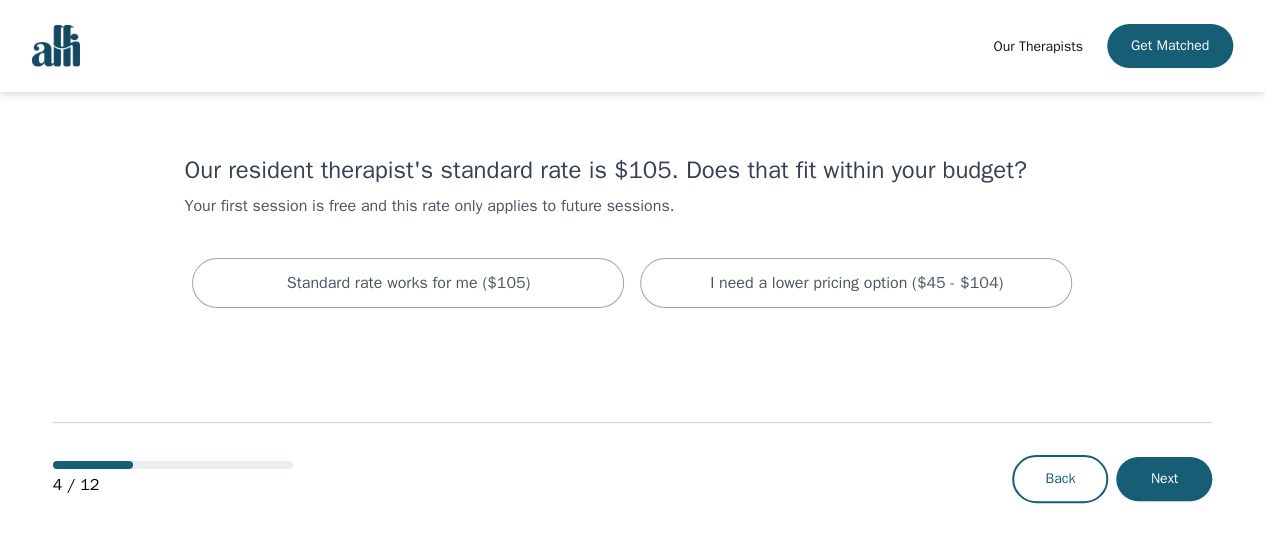 scroll, scrollTop: 0, scrollLeft: 0, axis: both 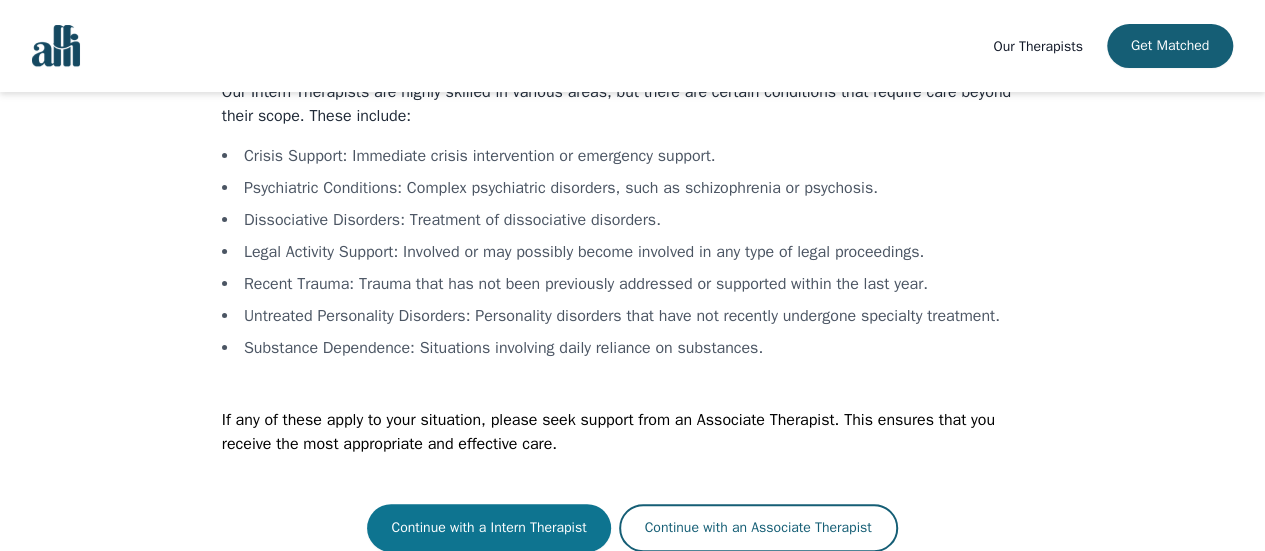 click on "Continue with a Intern Therapist" at bounding box center [488, 528] 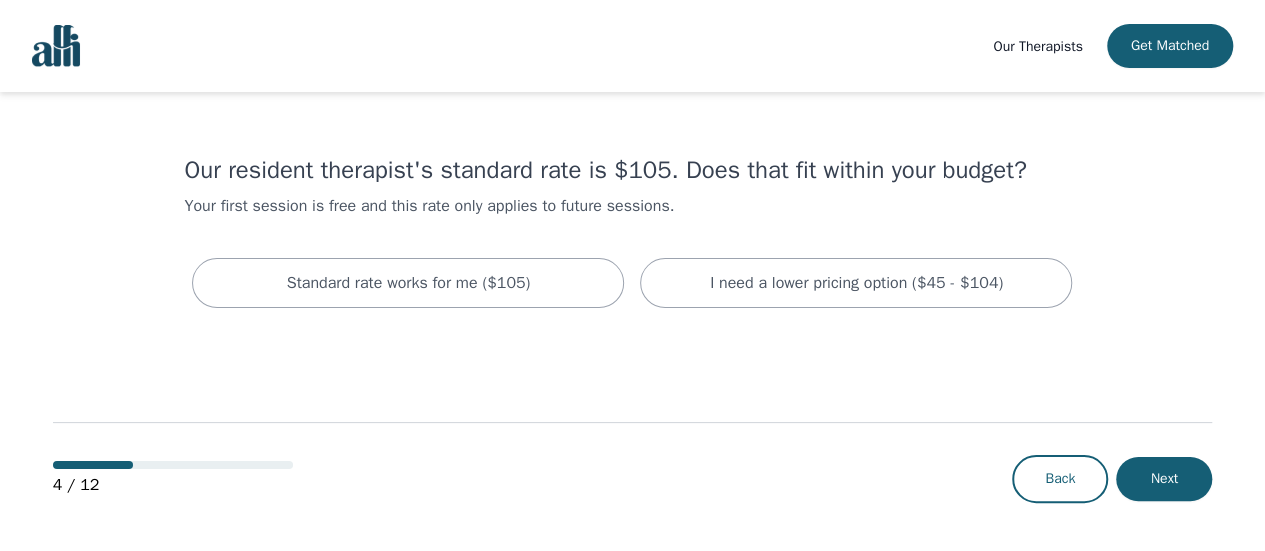 scroll, scrollTop: 0, scrollLeft: 0, axis: both 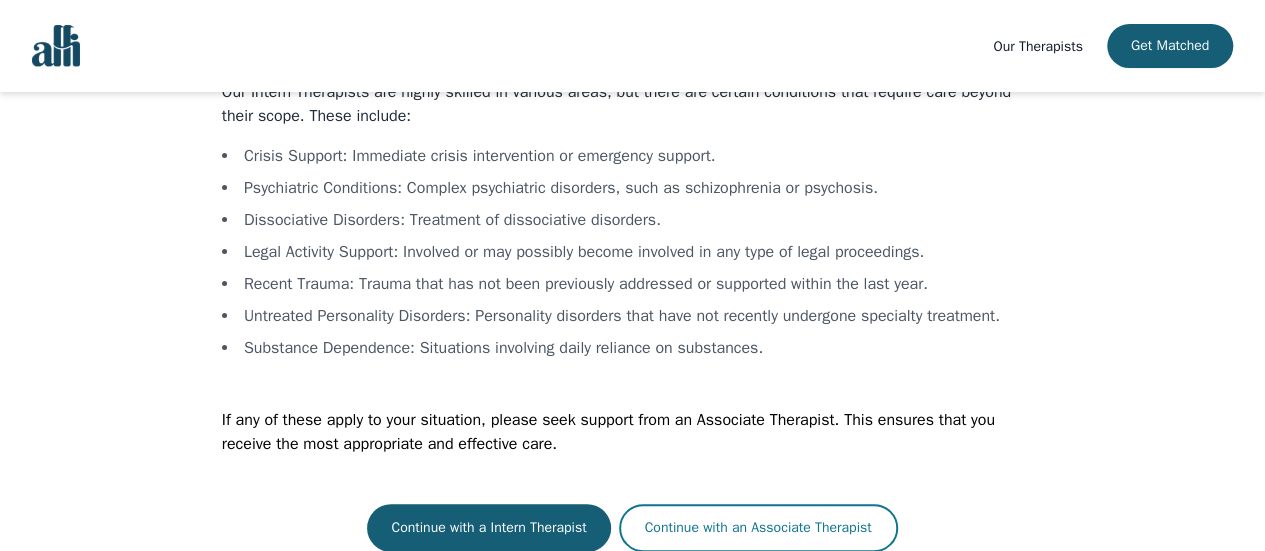 click on "Continue with an Associate Therapist" at bounding box center (758, 528) 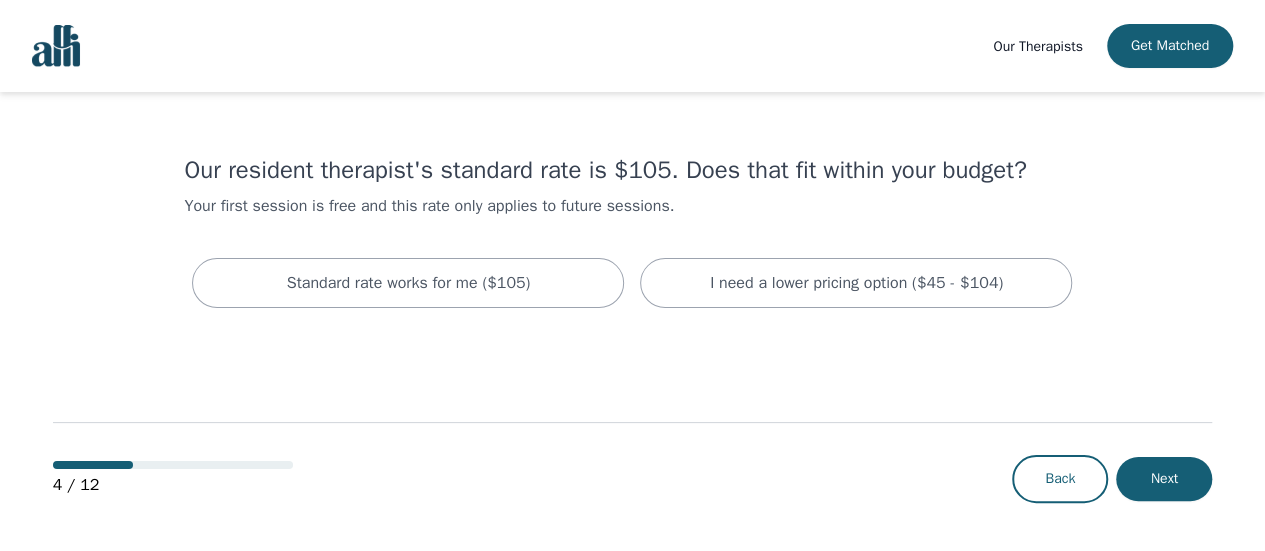 scroll, scrollTop: 0, scrollLeft: 0, axis: both 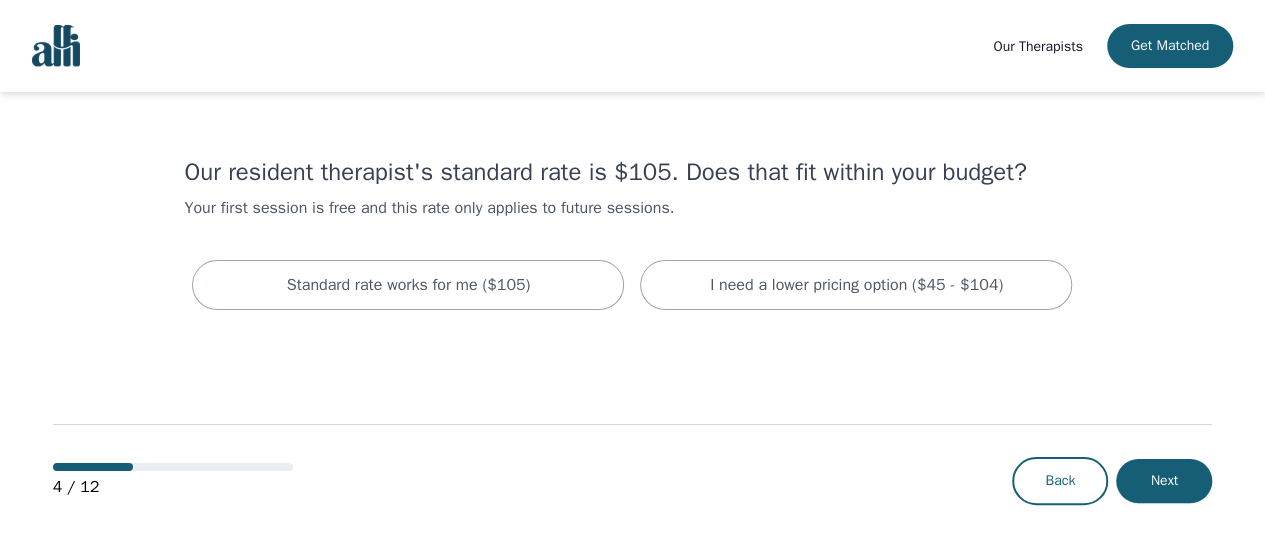 click on "Our Therapists" at bounding box center [1037, 46] 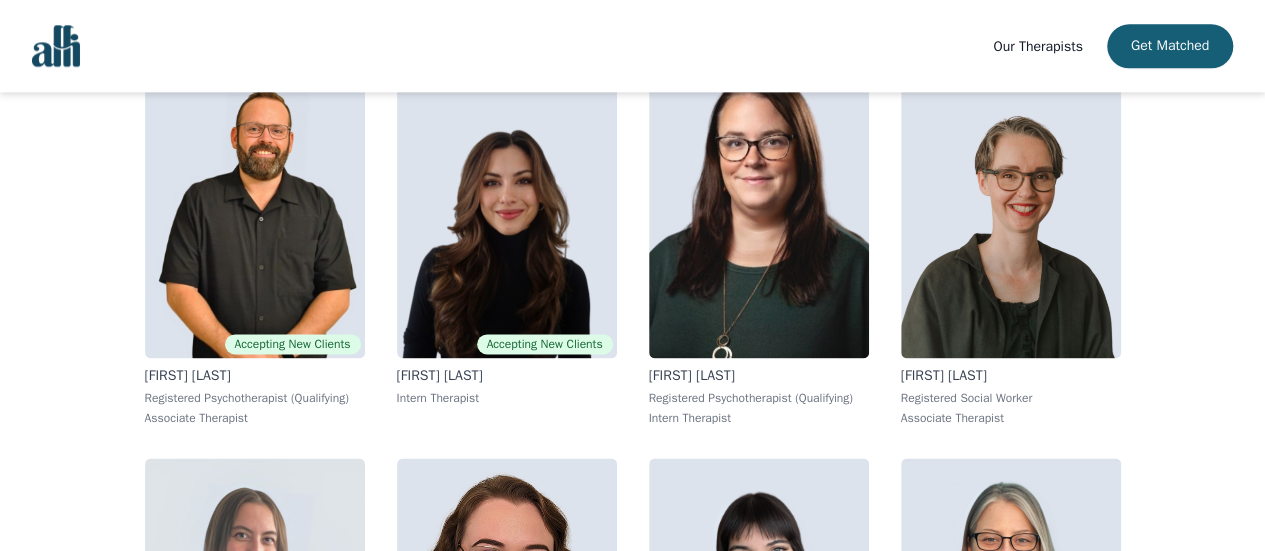scroll, scrollTop: 0, scrollLeft: 0, axis: both 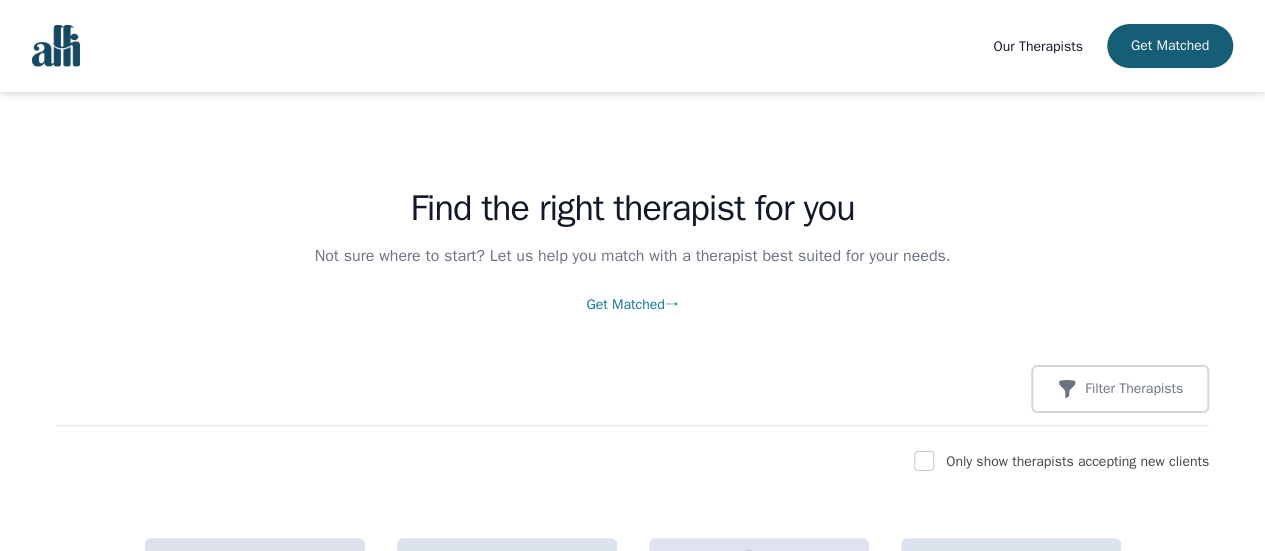 click on "Get Matched  →" at bounding box center (632, 304) 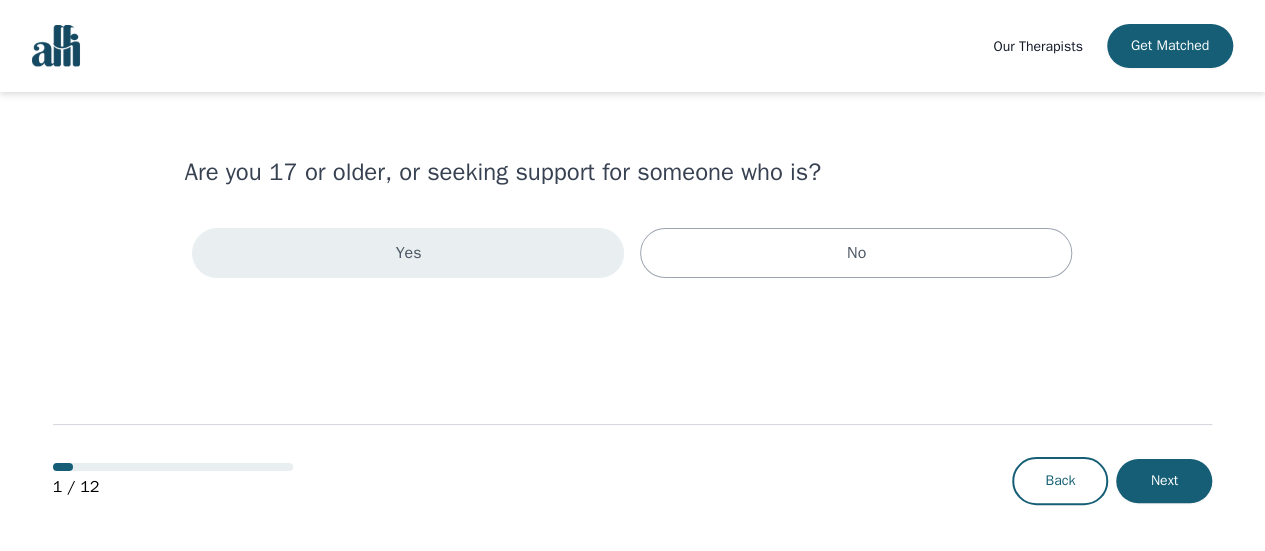 click on "Yes" at bounding box center [408, 253] 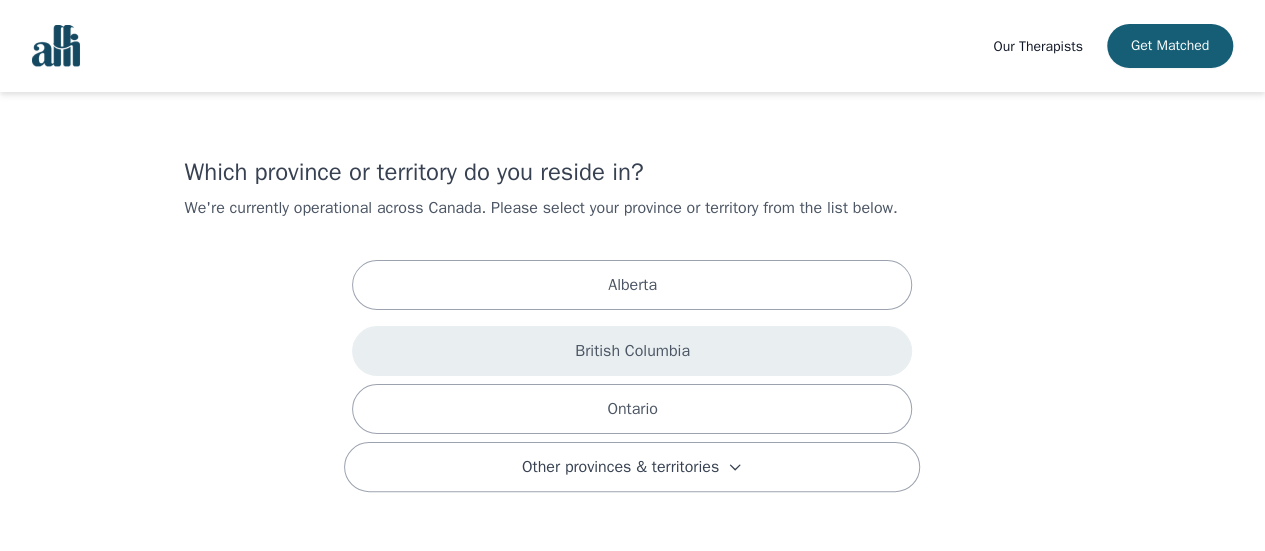 click on "British Columbia" at bounding box center [632, 351] 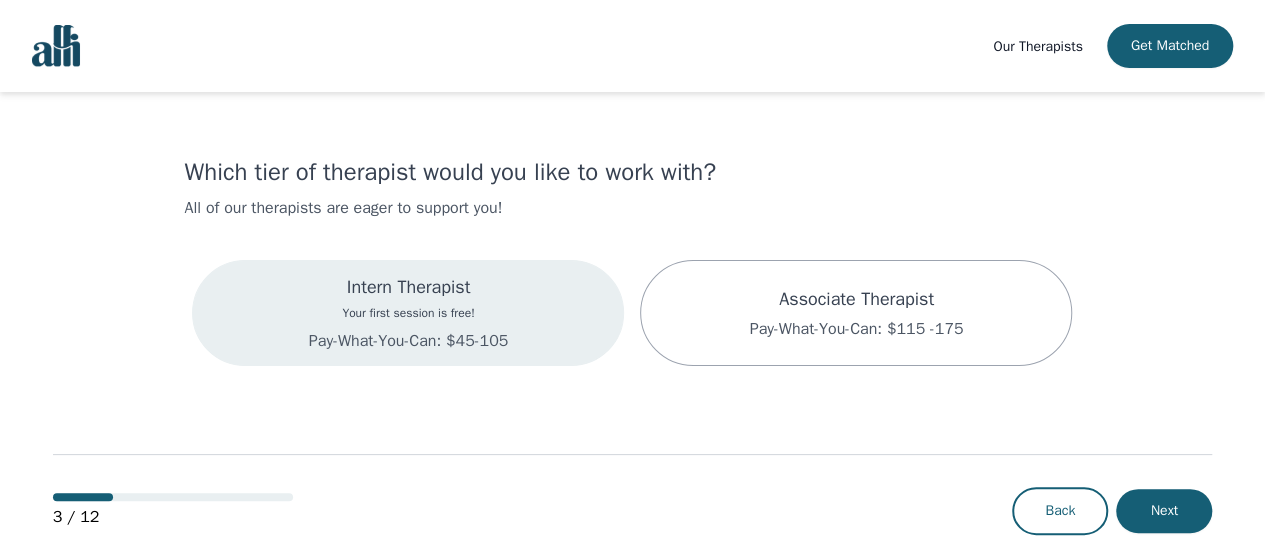 click on "Intern Therapist Your first session is free! Pay-What-You-Can: $45-105" at bounding box center [408, 313] 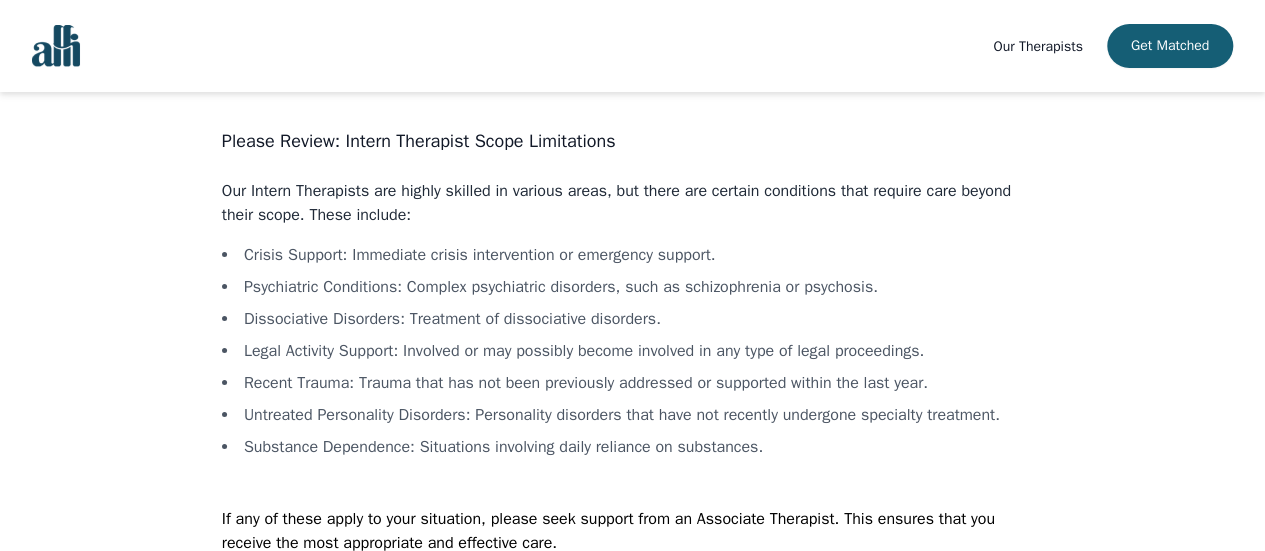 scroll, scrollTop: 136, scrollLeft: 0, axis: vertical 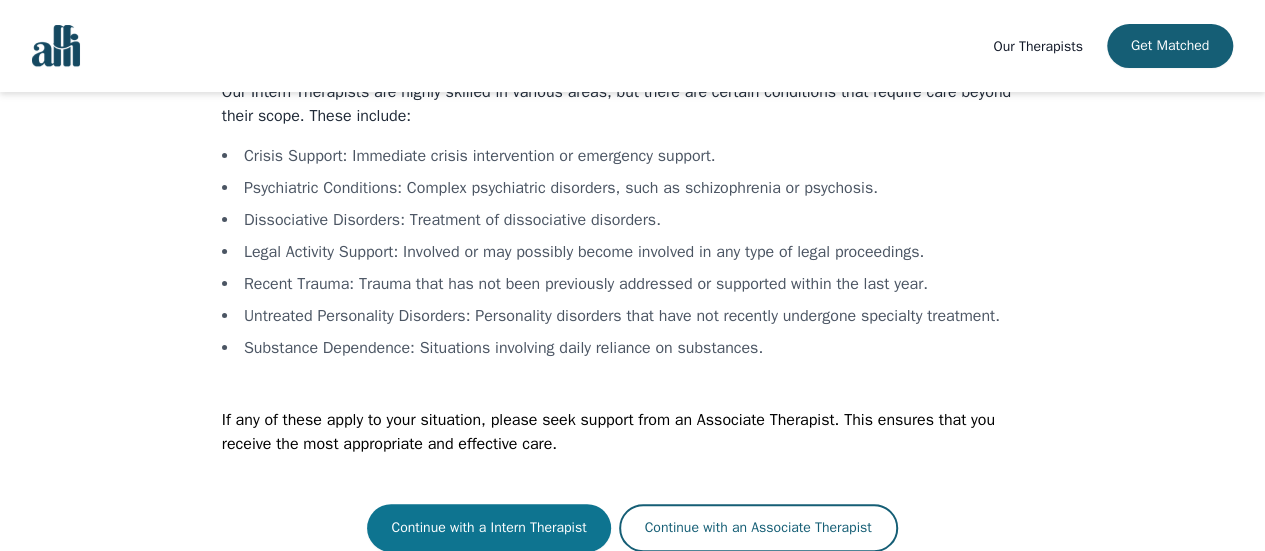 click on "Continue with a Intern Therapist" at bounding box center [488, 528] 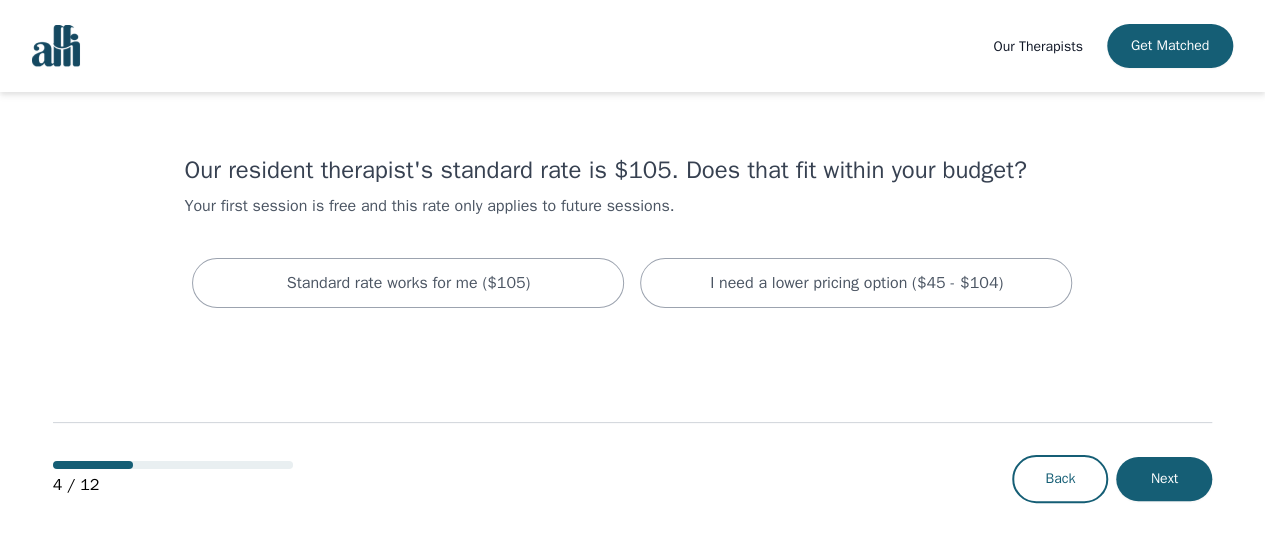 scroll, scrollTop: 0, scrollLeft: 0, axis: both 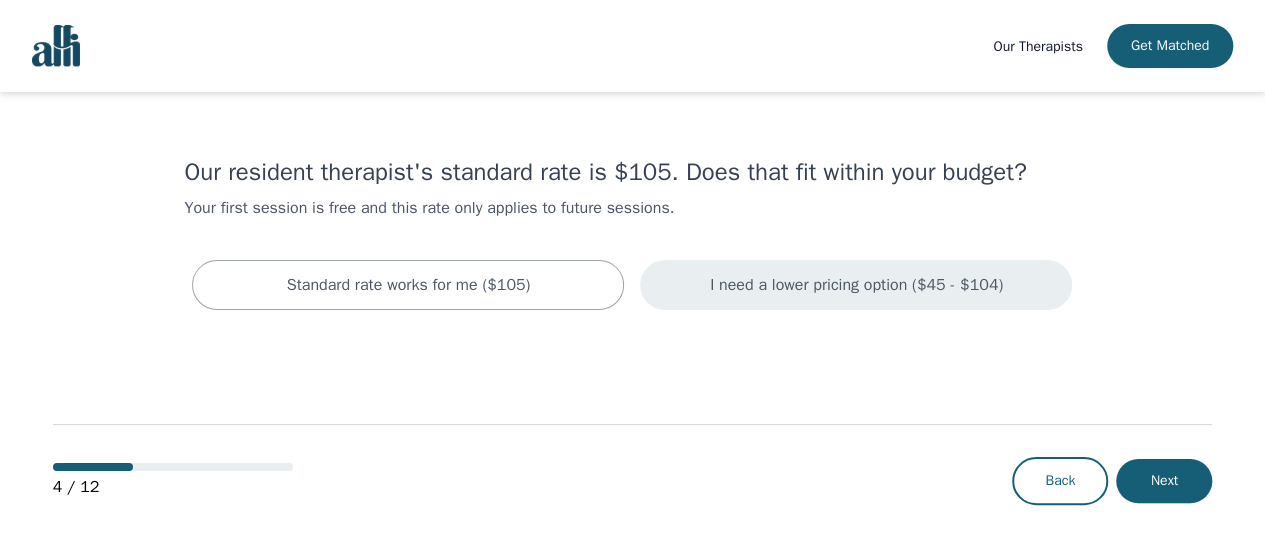 click on "I need a lower pricing option ($45 - $104)" at bounding box center (856, 285) 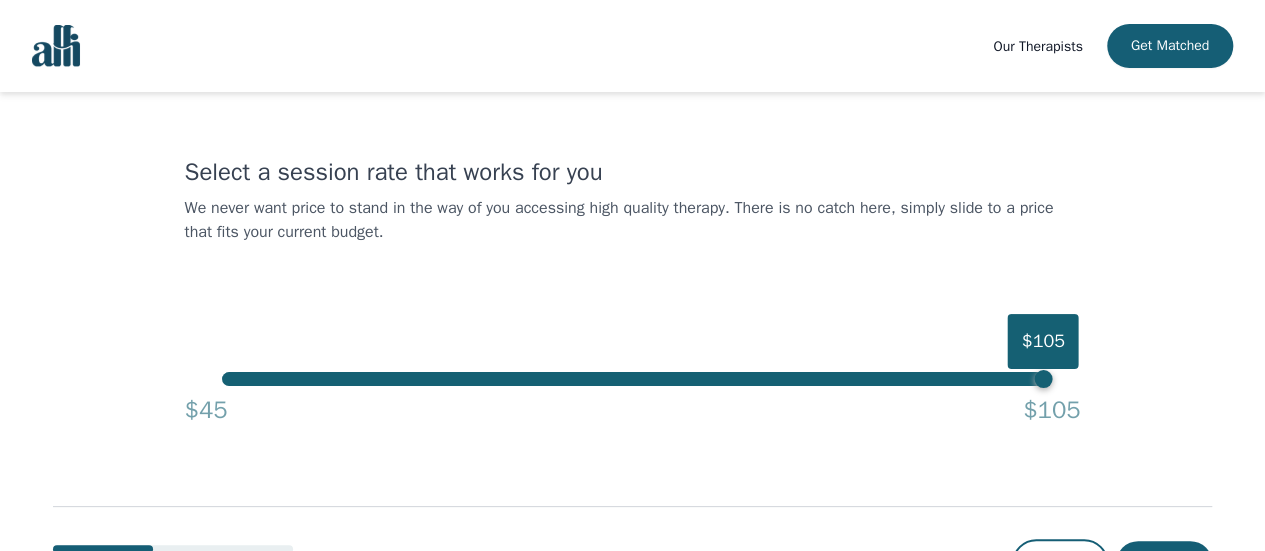 click on "$45" at bounding box center [205, 410] 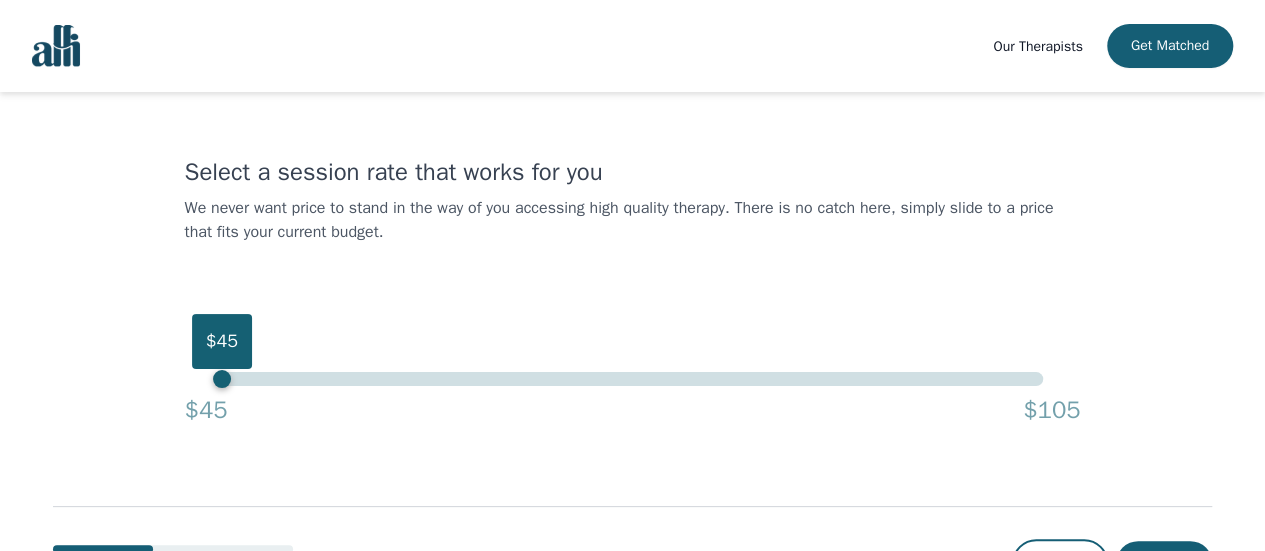 scroll, scrollTop: 84, scrollLeft: 0, axis: vertical 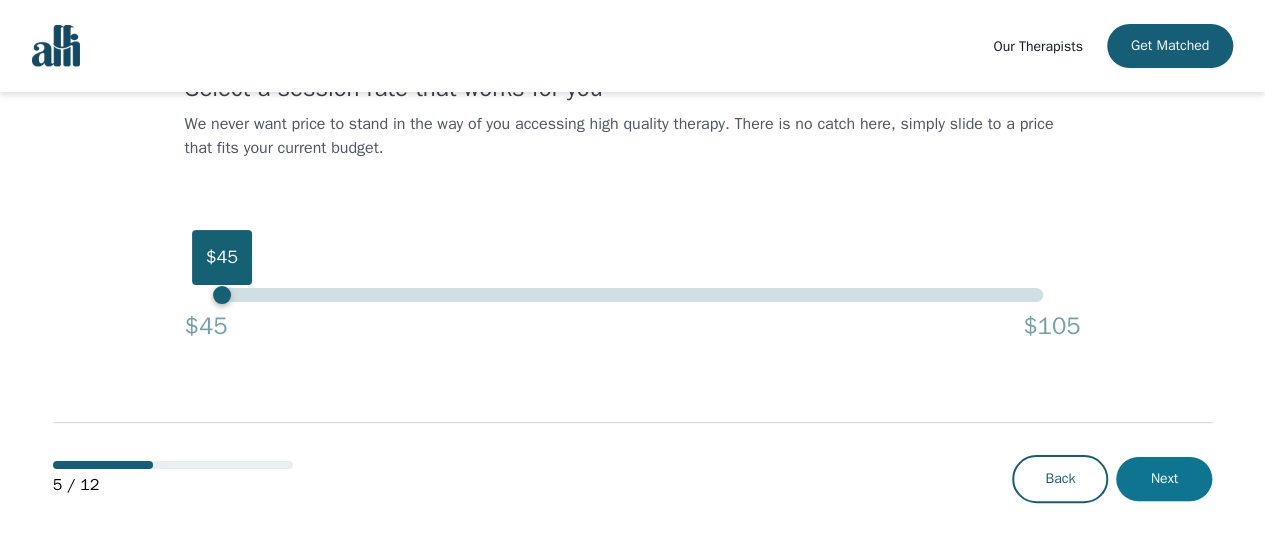 click on "Next" at bounding box center [1164, 479] 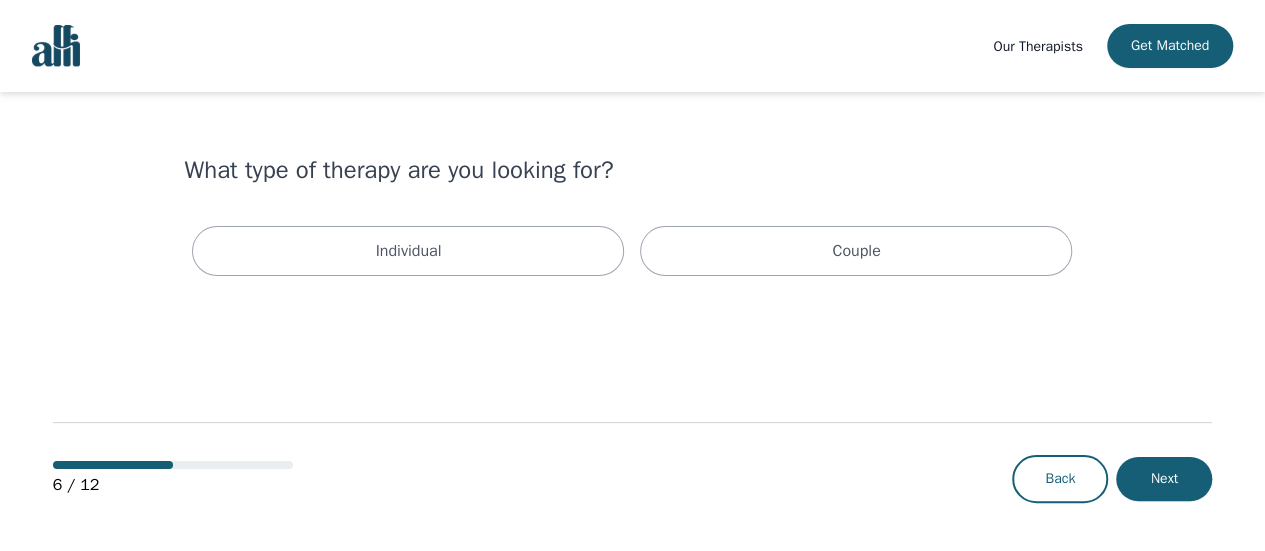 scroll, scrollTop: 0, scrollLeft: 0, axis: both 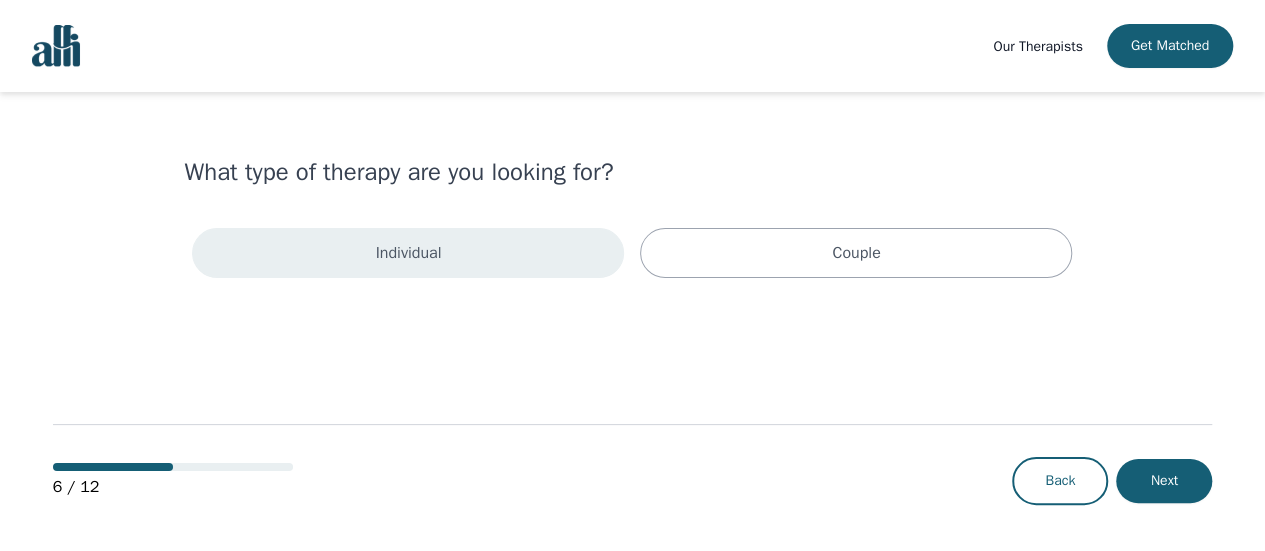 click on "Individual" at bounding box center (409, 253) 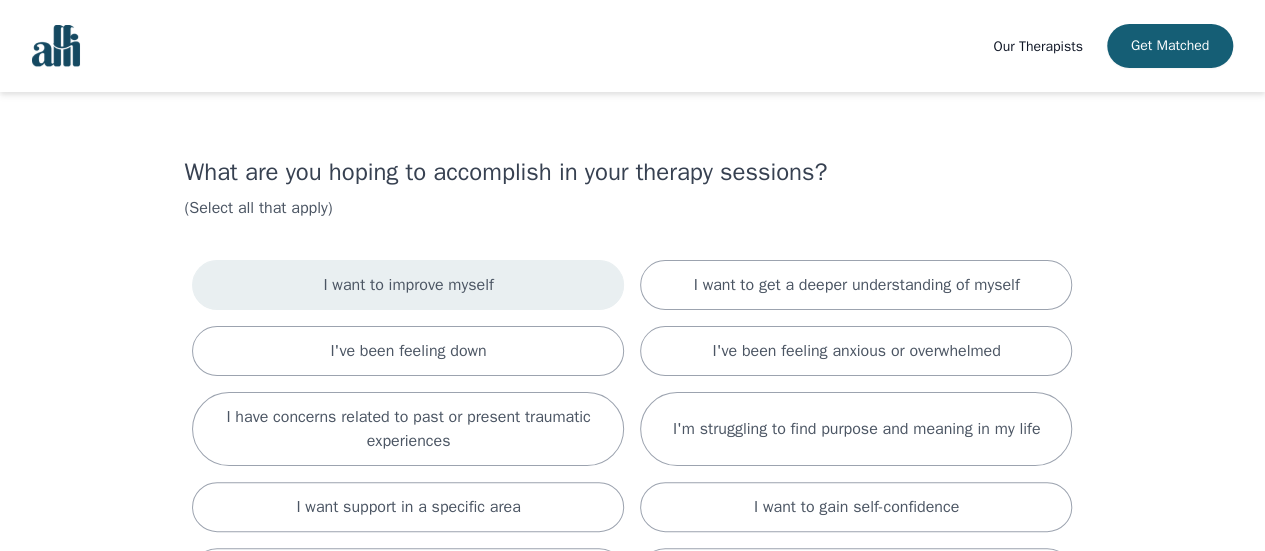 click on "I want to improve myself" at bounding box center (408, 285) 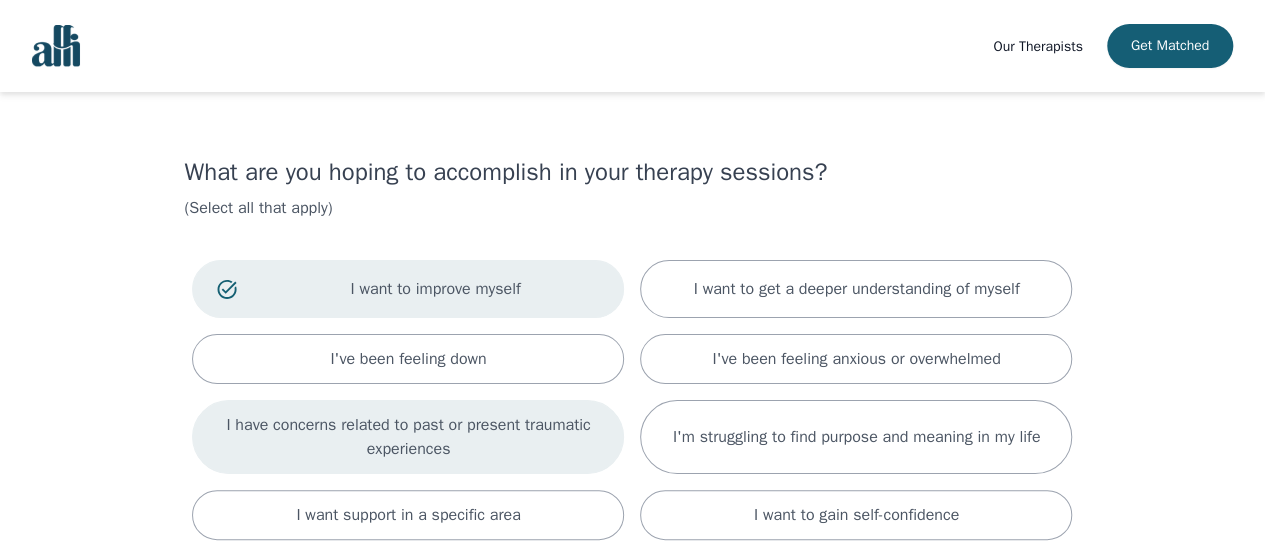 click on "I have concerns related to past or present traumatic experiences" at bounding box center [408, 437] 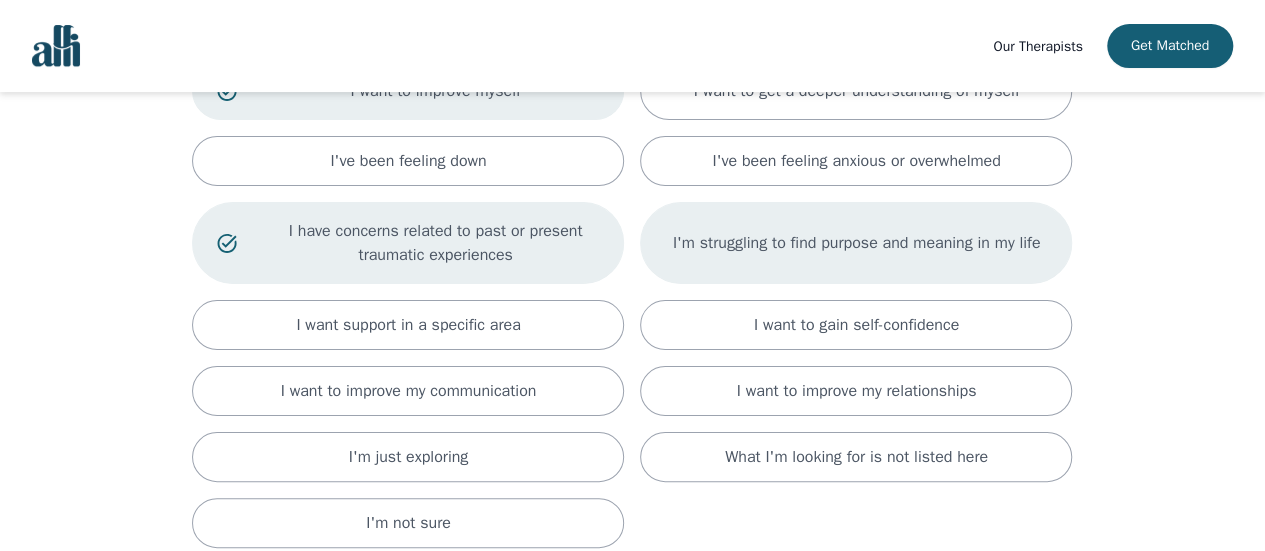 scroll, scrollTop: 212, scrollLeft: 0, axis: vertical 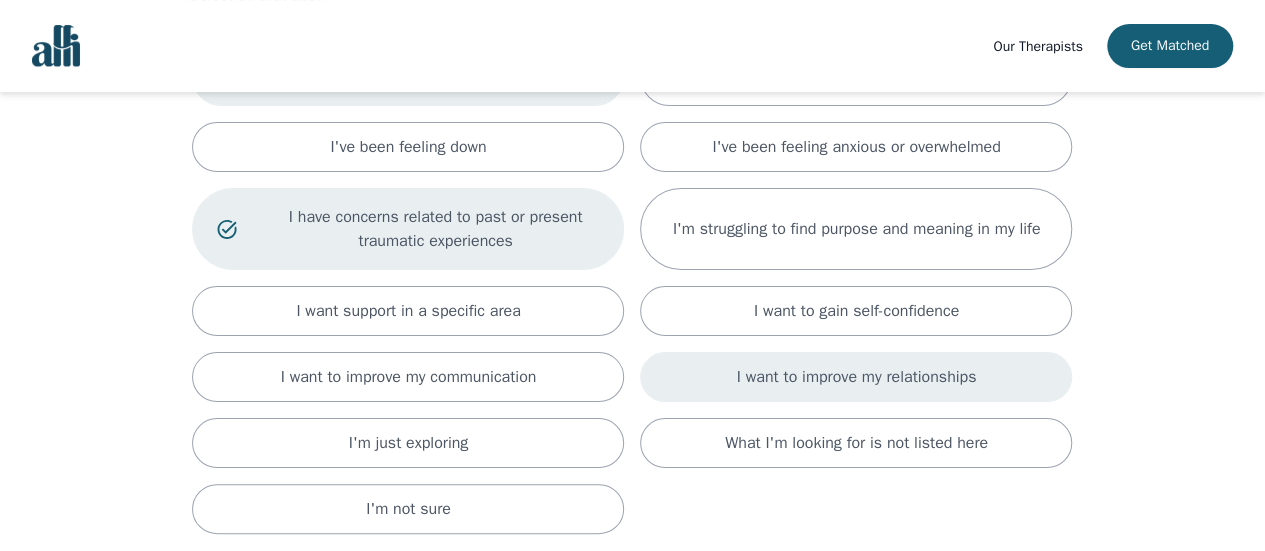 click on "I want to improve my relationships" at bounding box center [856, 377] 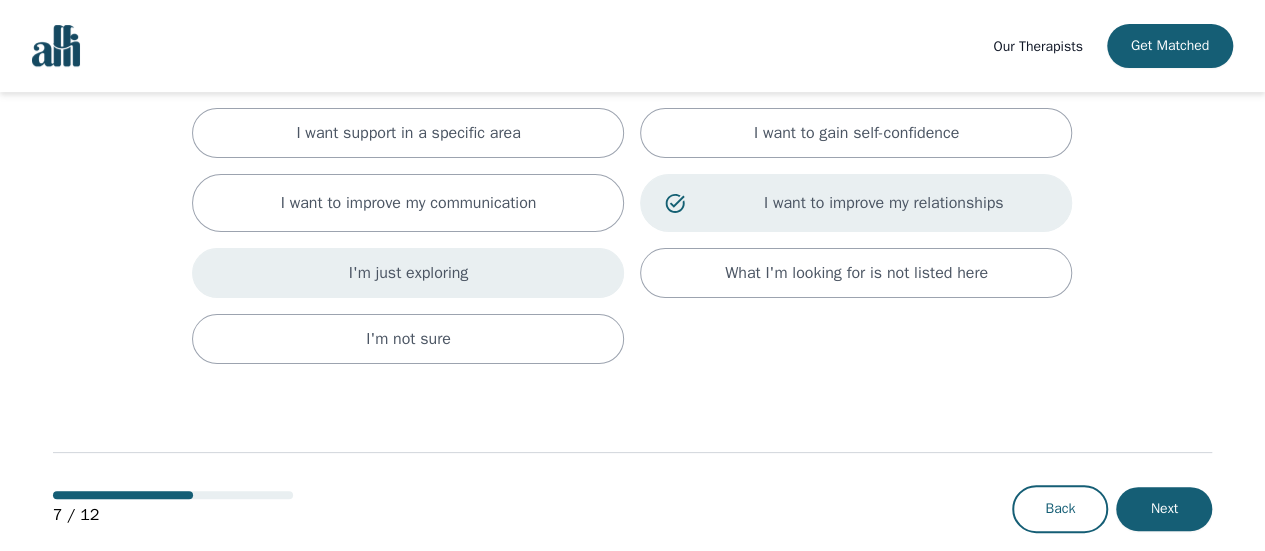 scroll, scrollTop: 415, scrollLeft: 0, axis: vertical 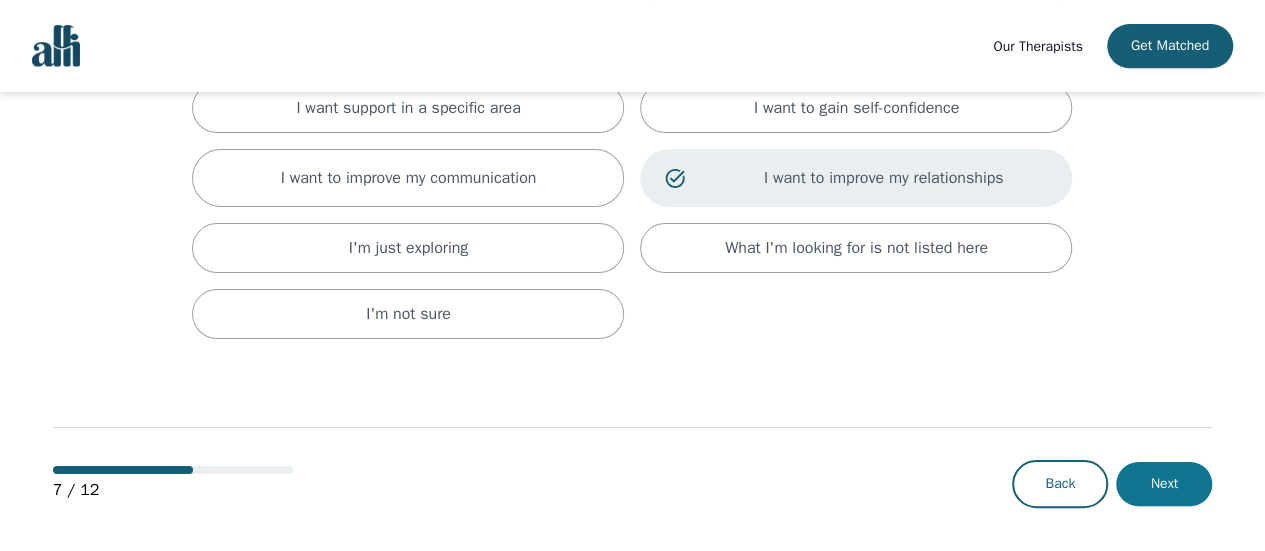 click on "Next" at bounding box center [1164, 484] 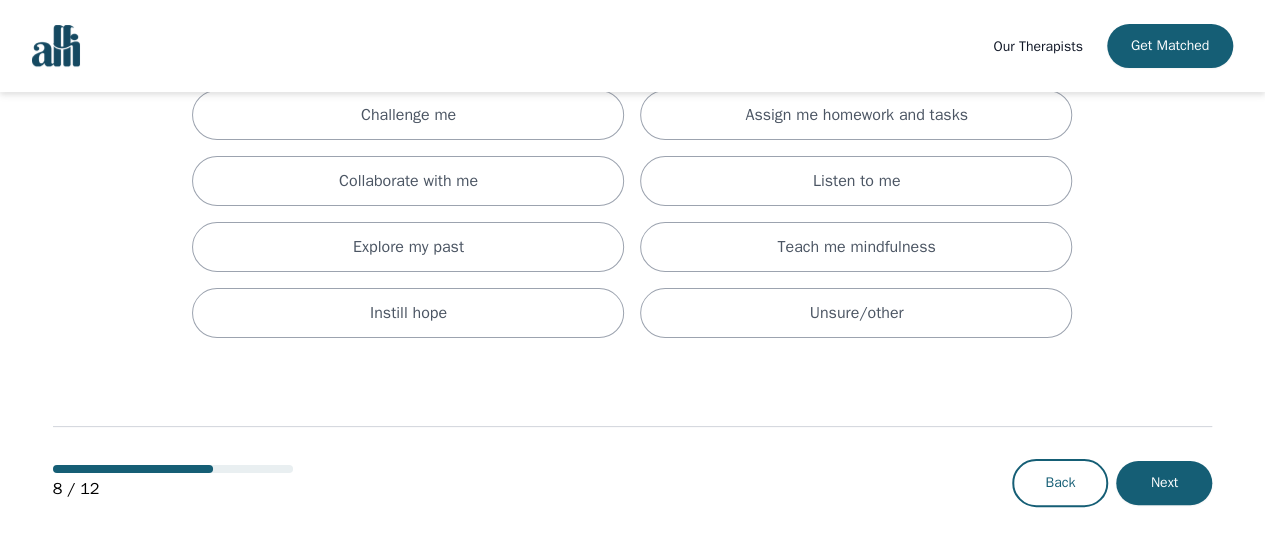 scroll, scrollTop: 0, scrollLeft: 0, axis: both 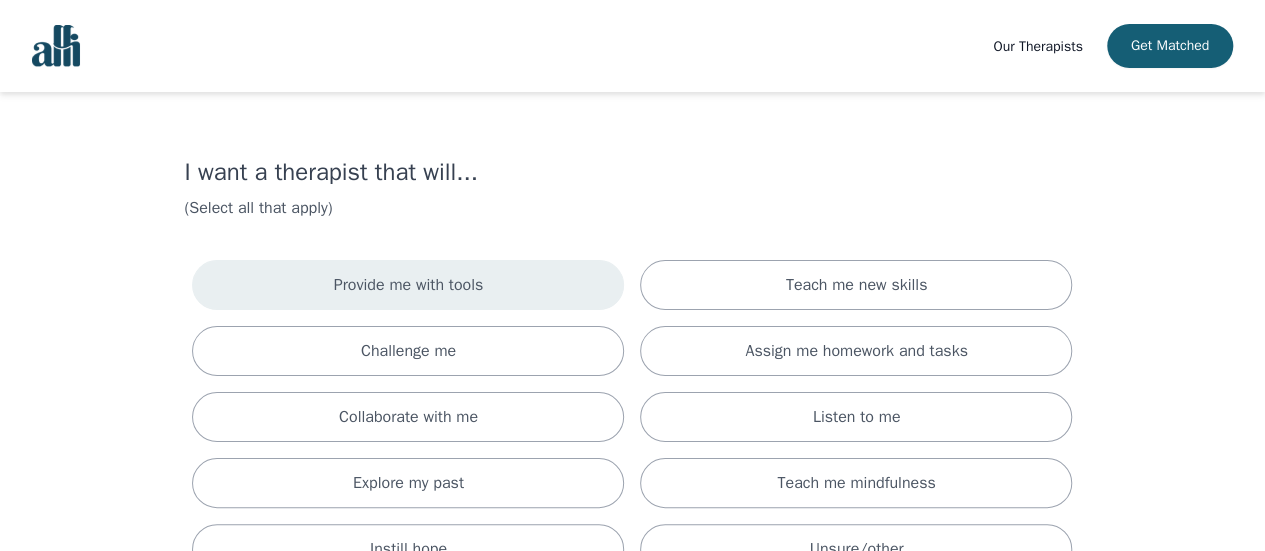 click on "Provide me with tools" at bounding box center [408, 285] 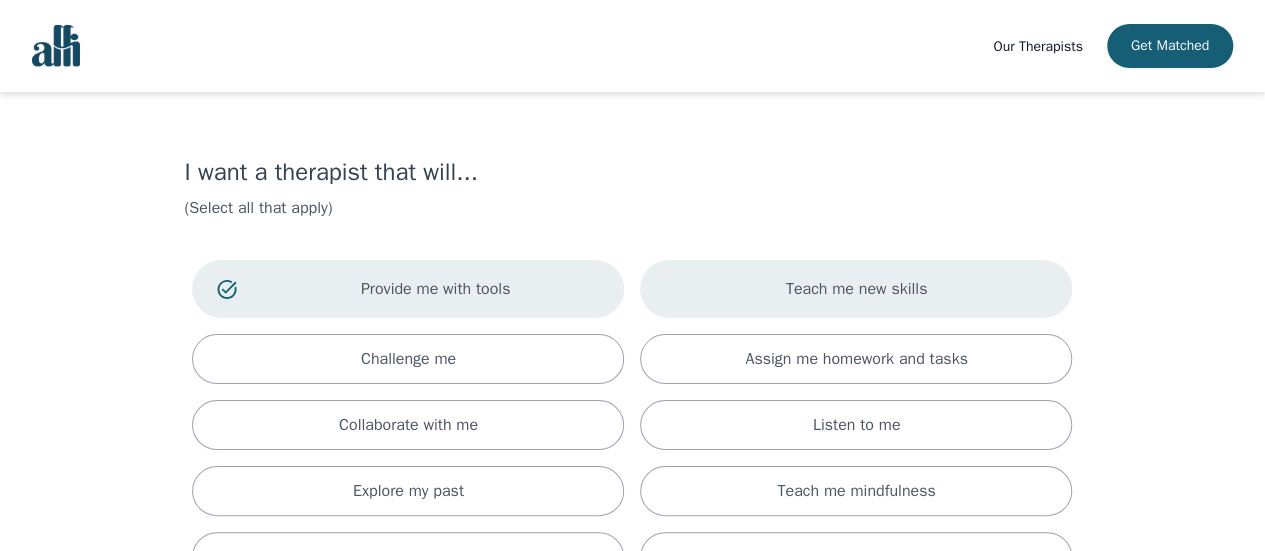 click on "Teach me new skills" at bounding box center (856, 289) 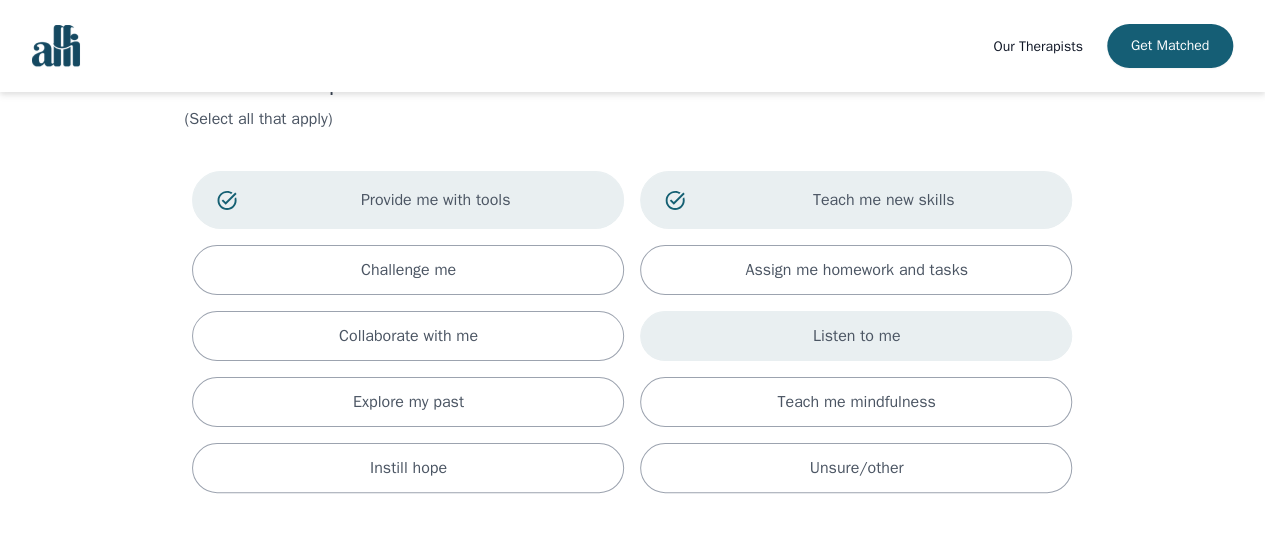 scroll, scrollTop: 182, scrollLeft: 0, axis: vertical 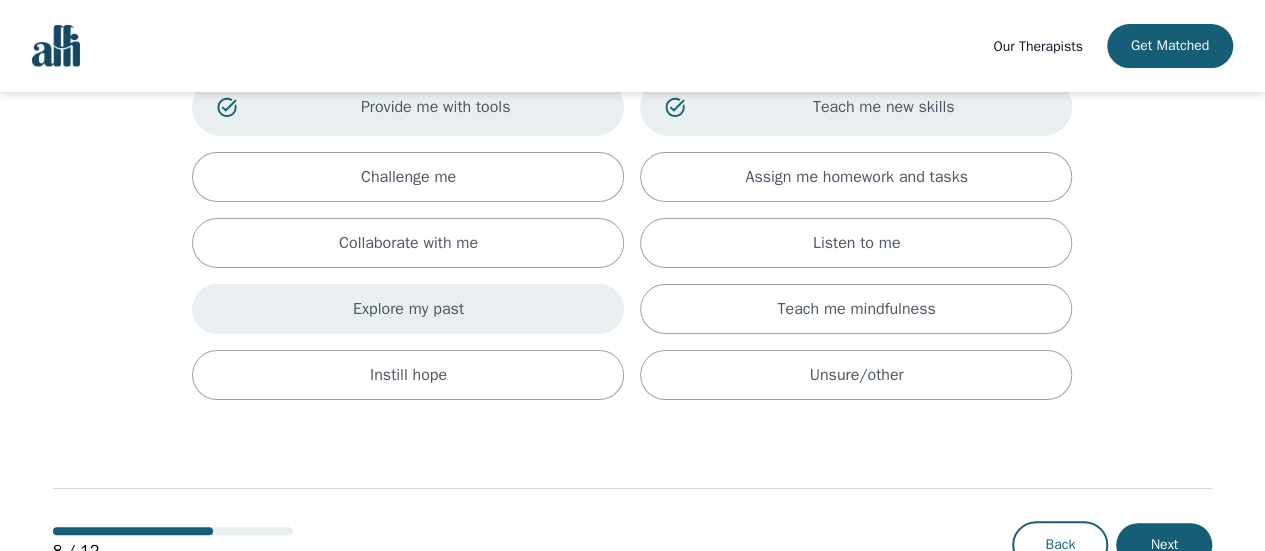 drag, startPoint x: 534, startPoint y: 315, endPoint x: 457, endPoint y: 323, distance: 77.41447 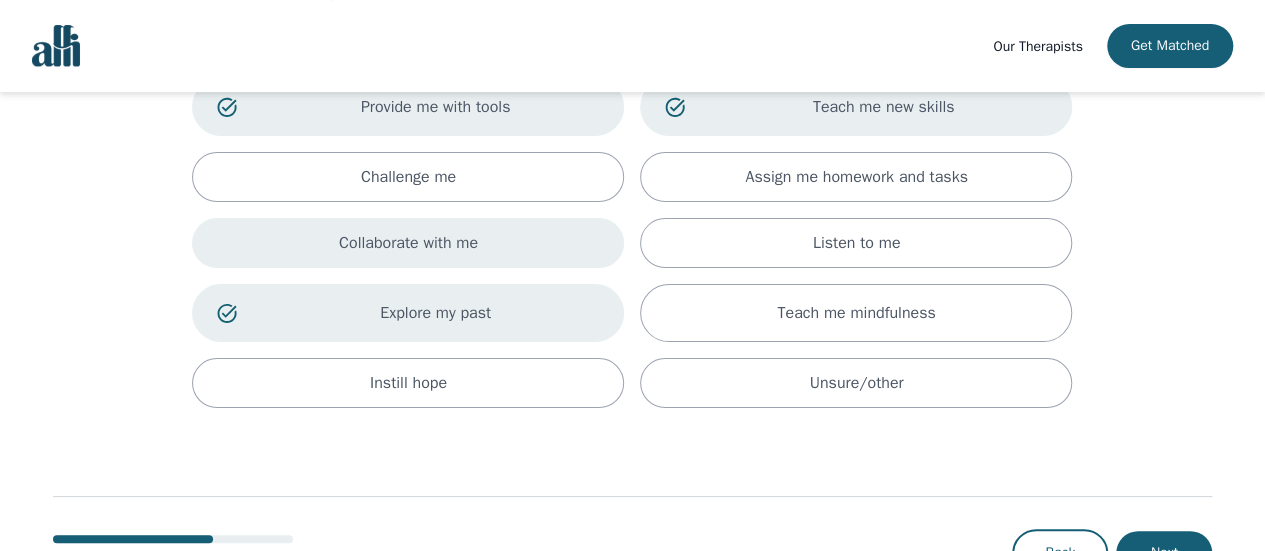 click on "Collaborate with me" at bounding box center [408, 243] 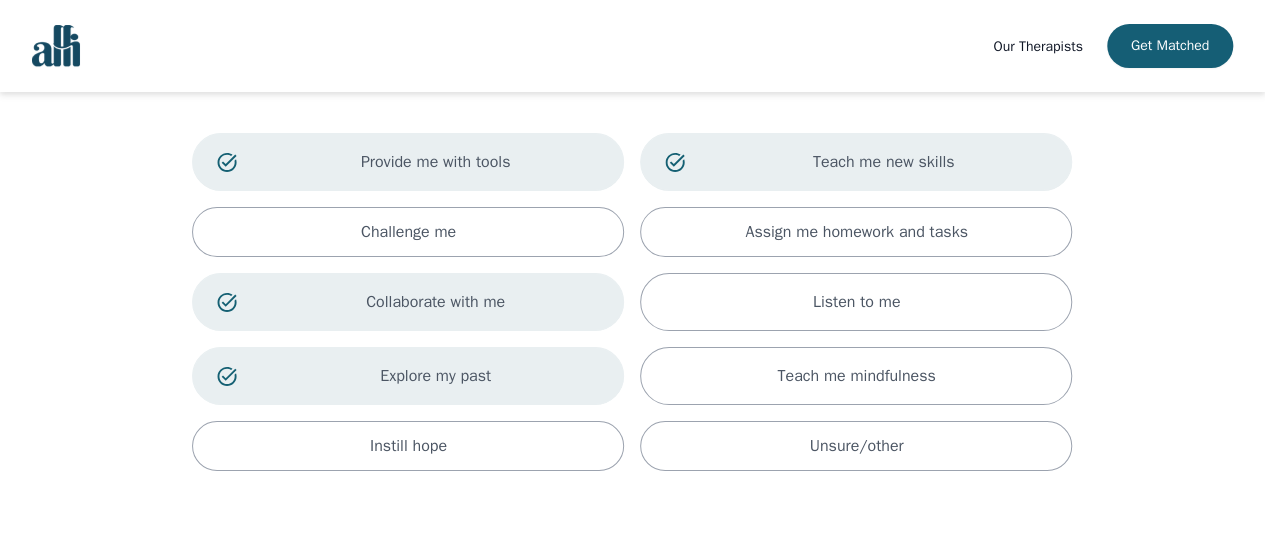 scroll, scrollTop: 124, scrollLeft: 0, axis: vertical 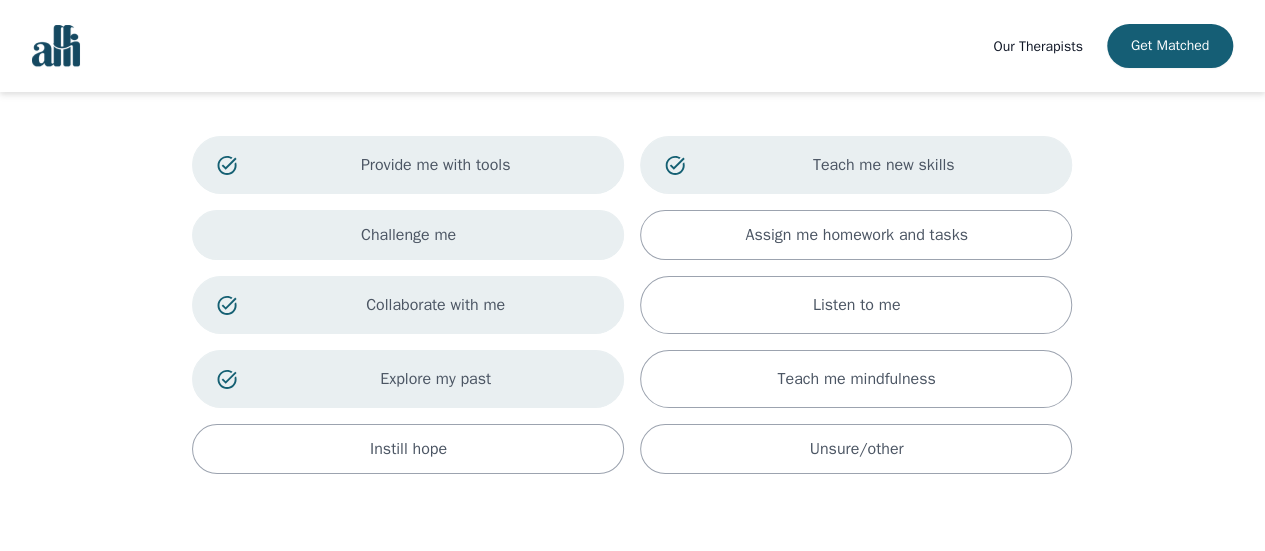 click on "Challenge me" at bounding box center [408, 235] 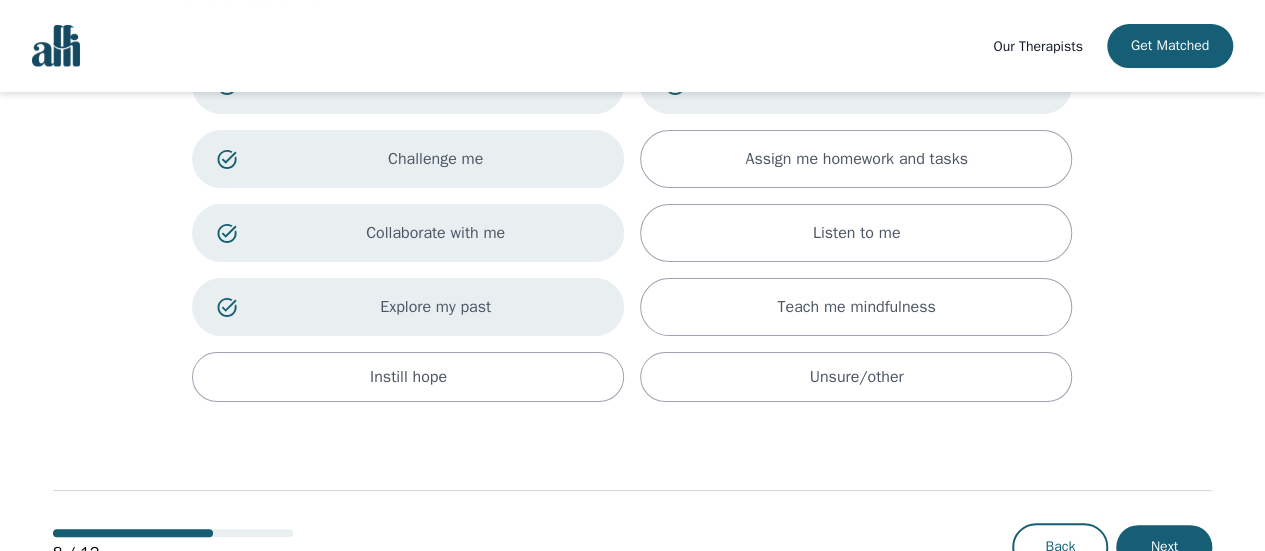 scroll, scrollTop: 268, scrollLeft: 0, axis: vertical 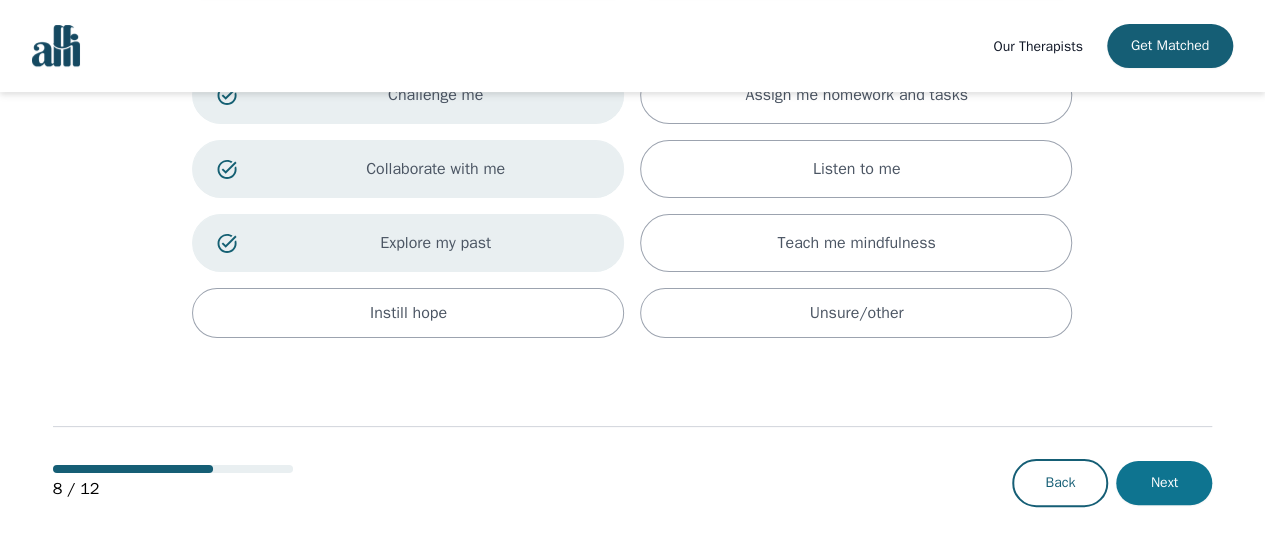 click on "Next" at bounding box center (1164, 483) 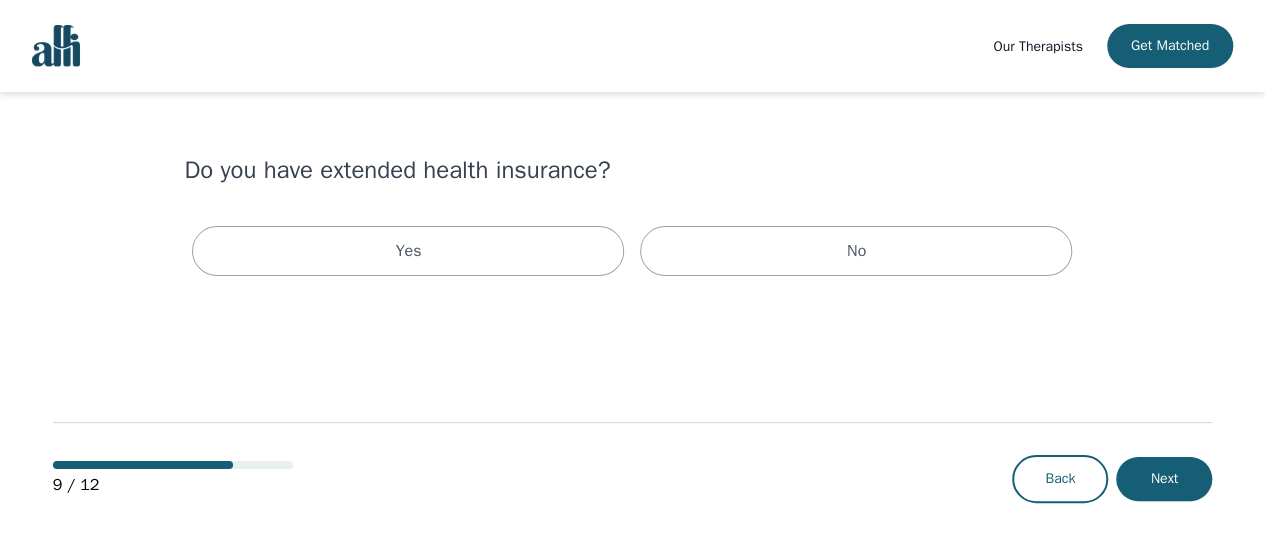 scroll, scrollTop: 0, scrollLeft: 0, axis: both 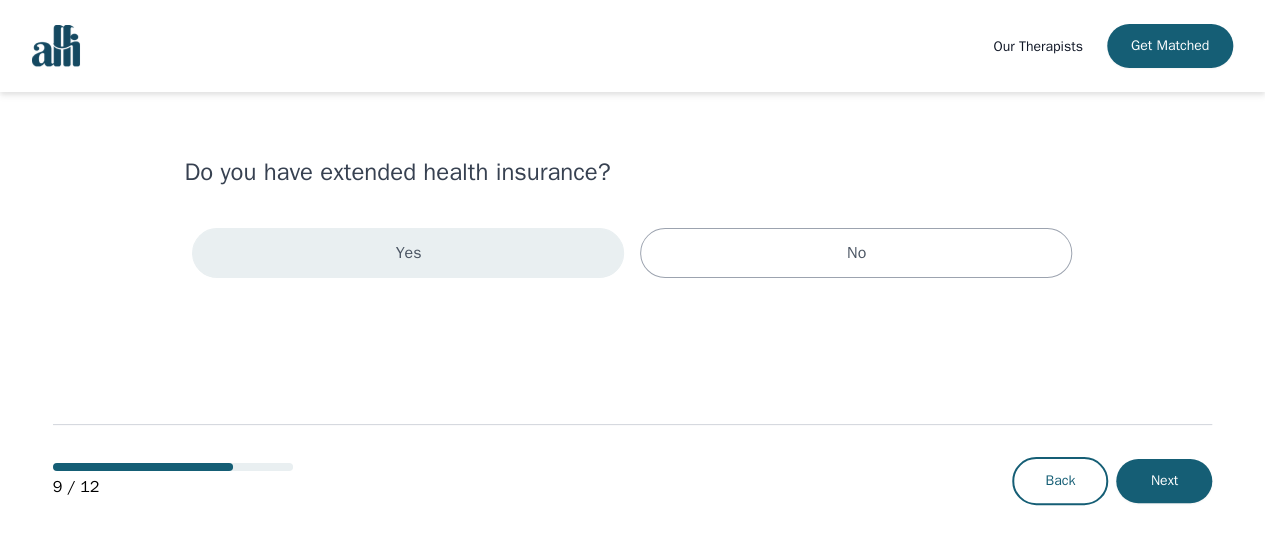 click on "Yes" at bounding box center (408, 253) 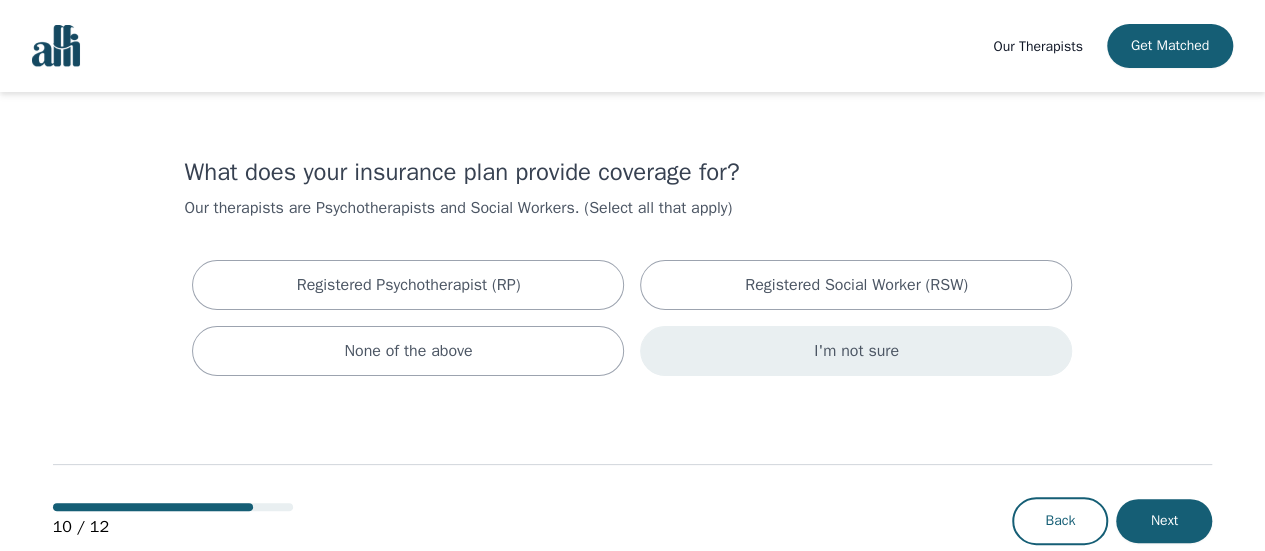 click on "I'm not sure" at bounding box center [856, 351] 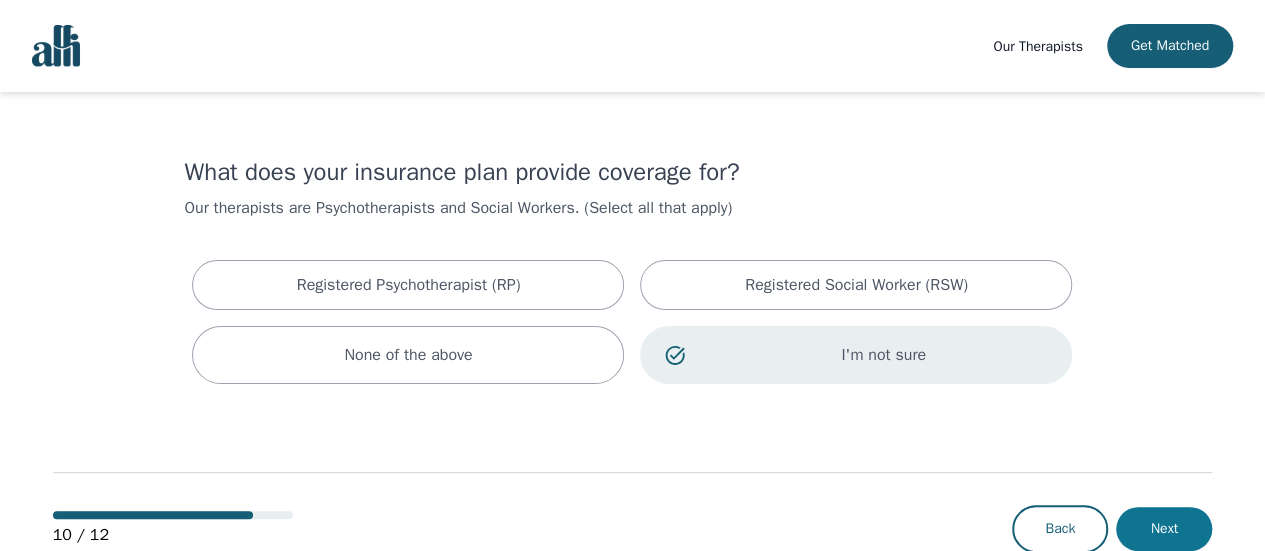 click on "Next" at bounding box center [1164, 529] 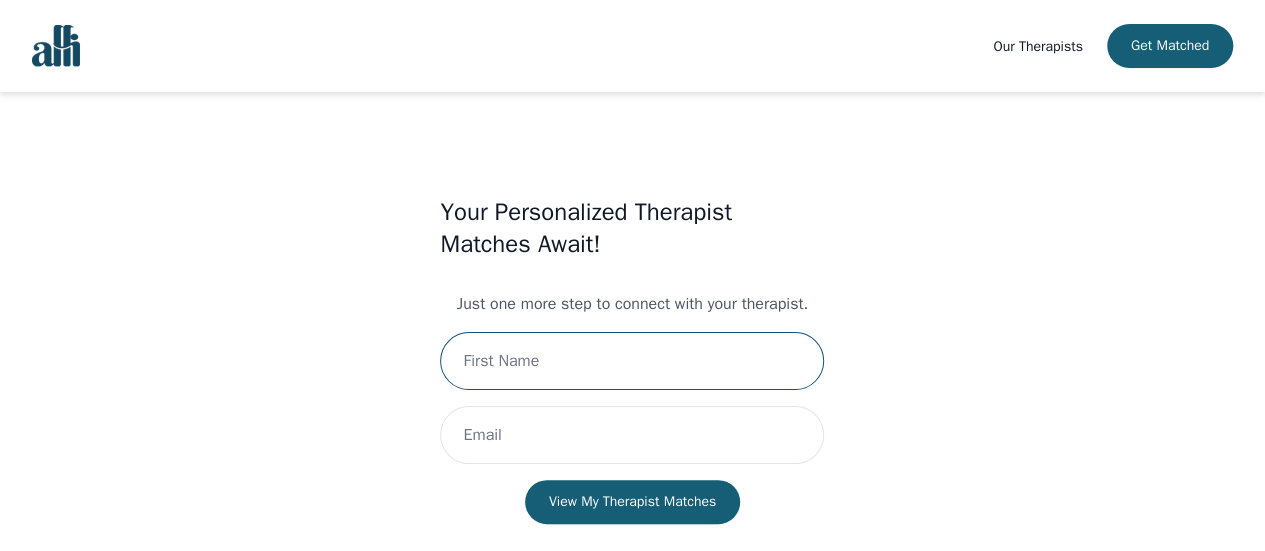 click at bounding box center (632, 361) 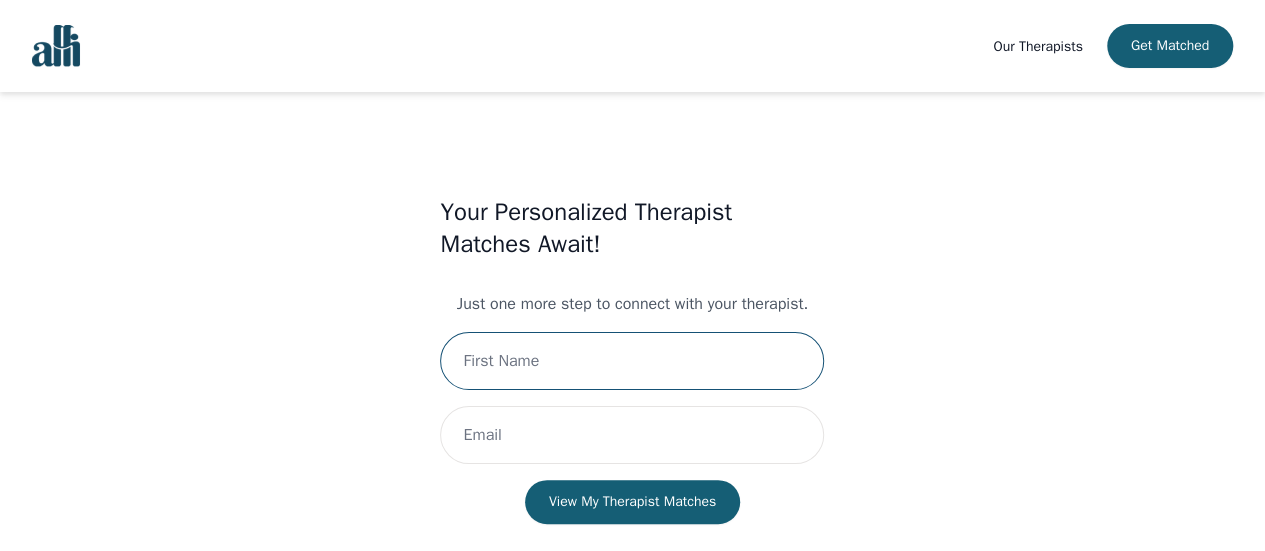 click at bounding box center (632, 361) 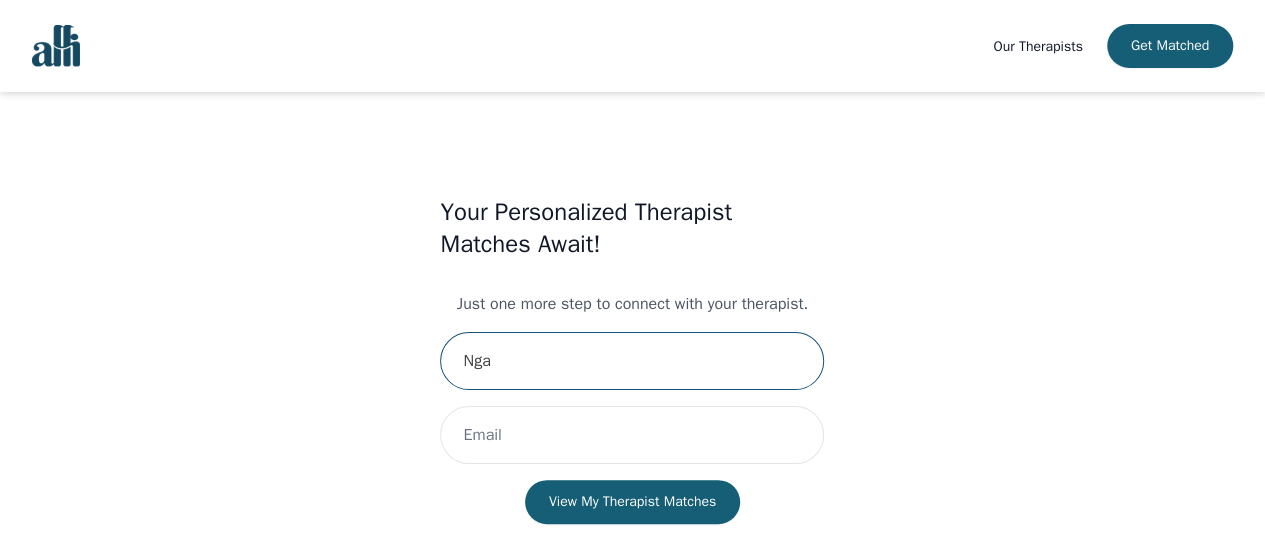 type on "Nga" 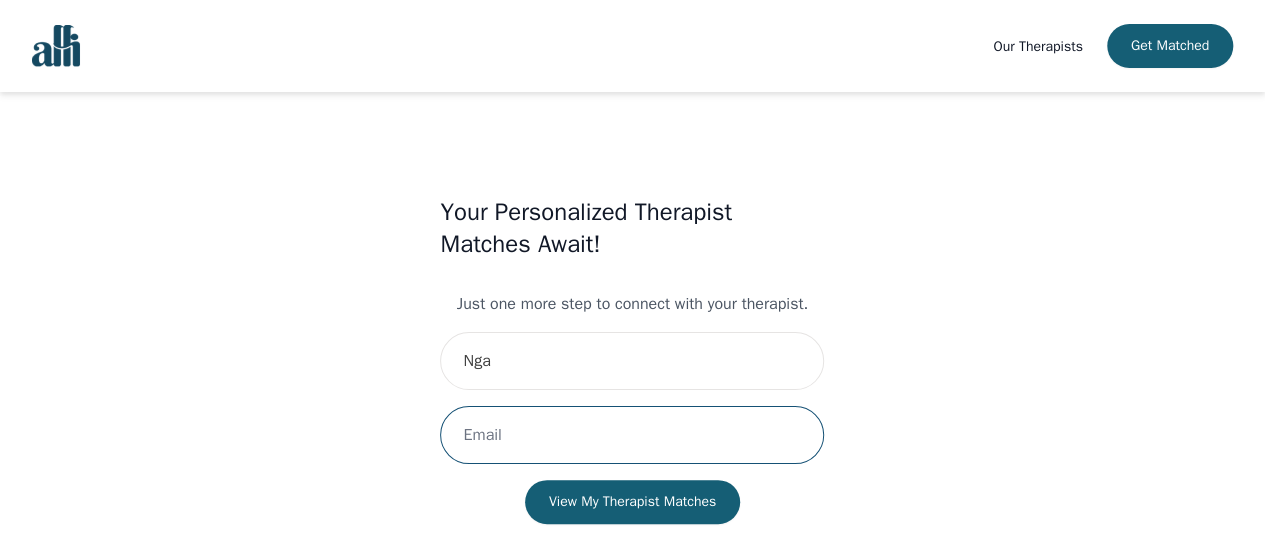 click at bounding box center [632, 435] 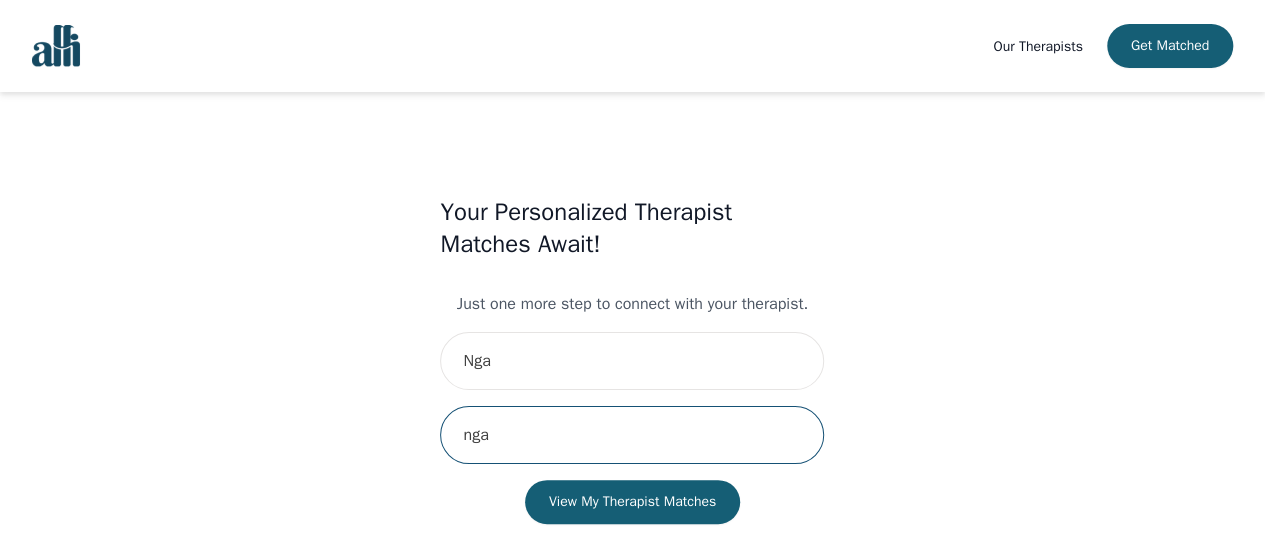 type on "[EMAIL]" 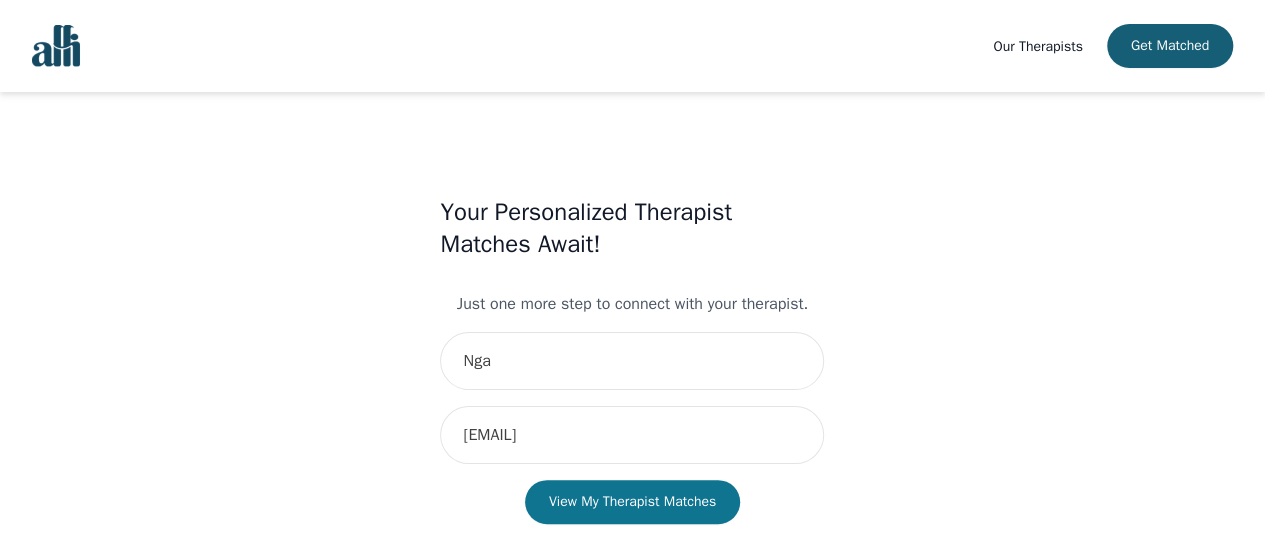 click on "View My Therapist Matches" at bounding box center [632, 502] 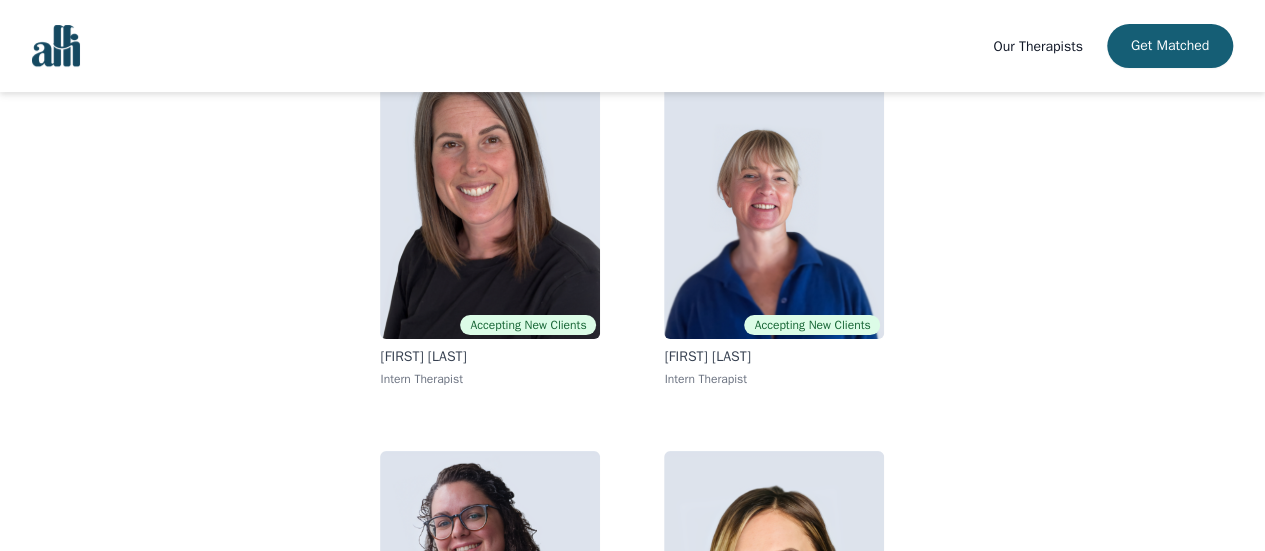 scroll, scrollTop: 230, scrollLeft: 0, axis: vertical 